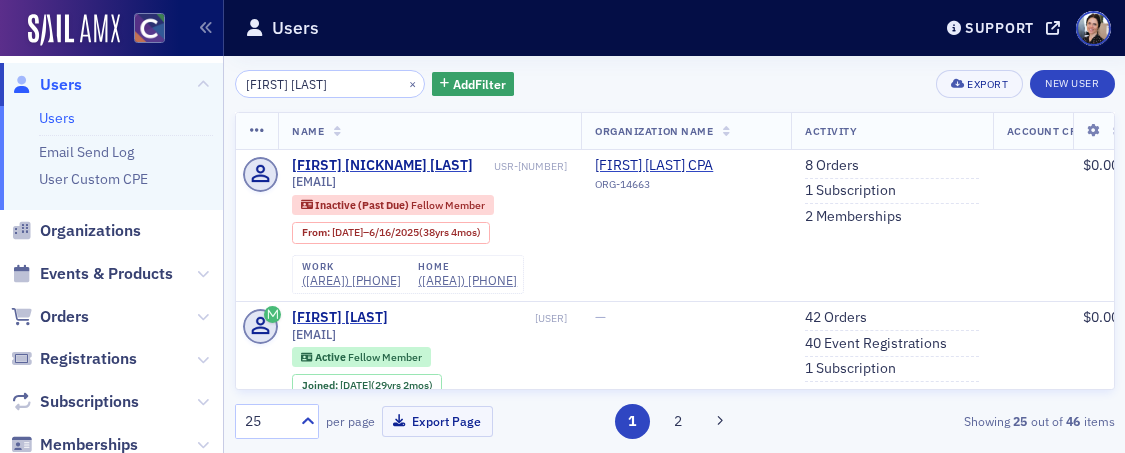 scroll, scrollTop: 0, scrollLeft: 0, axis: both 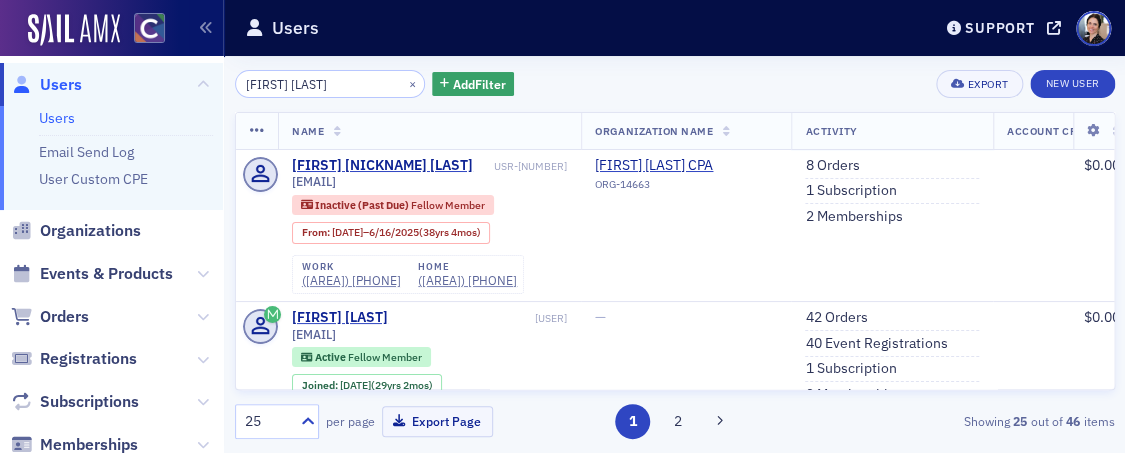drag, startPoint x: 68, startPoint y: 83, endPoint x: 132, endPoint y: 80, distance: 64.070274 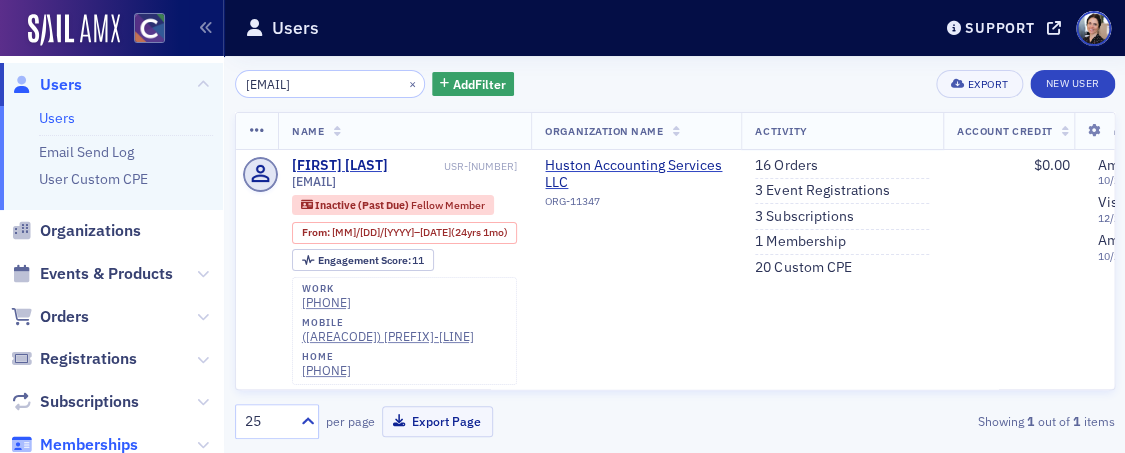 type on "[EMAIL]" 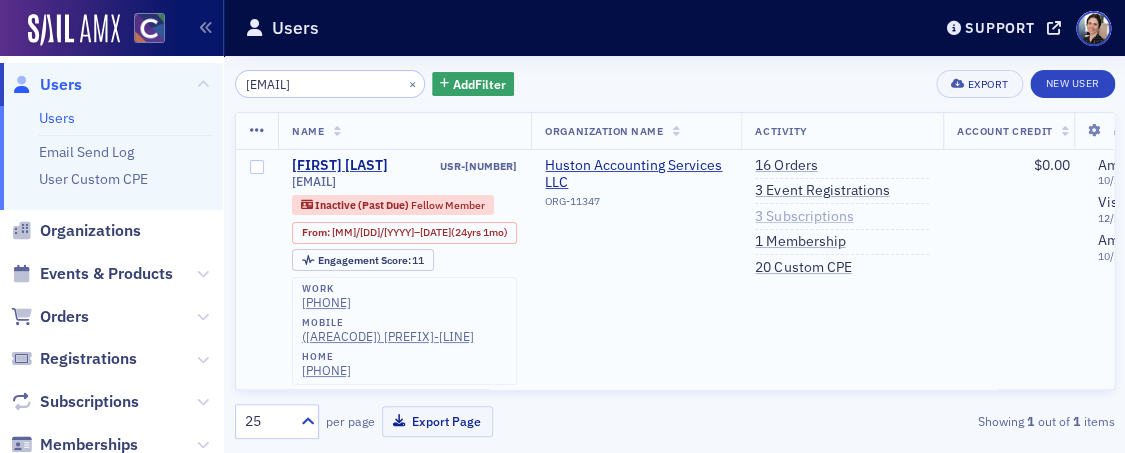 click on "3 Subscriptions" 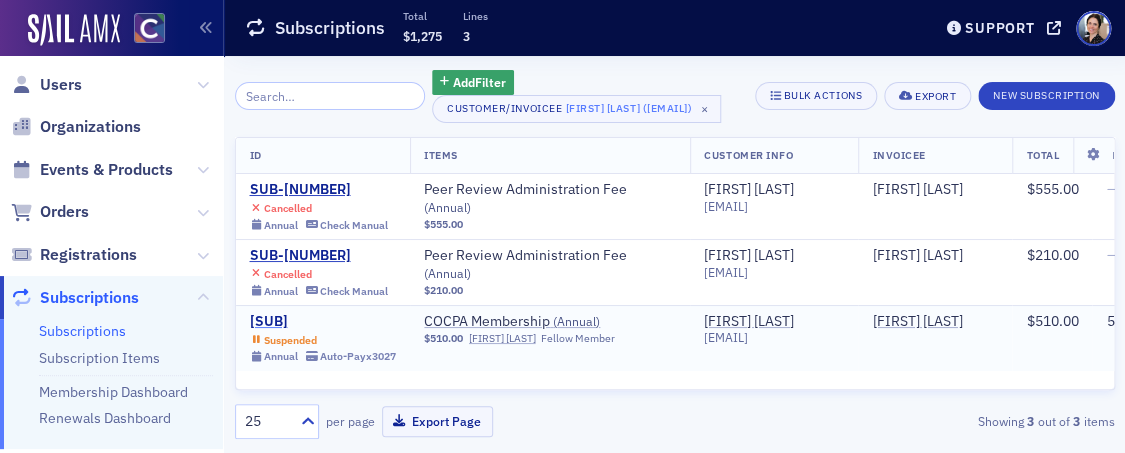 click on "[SUB]" 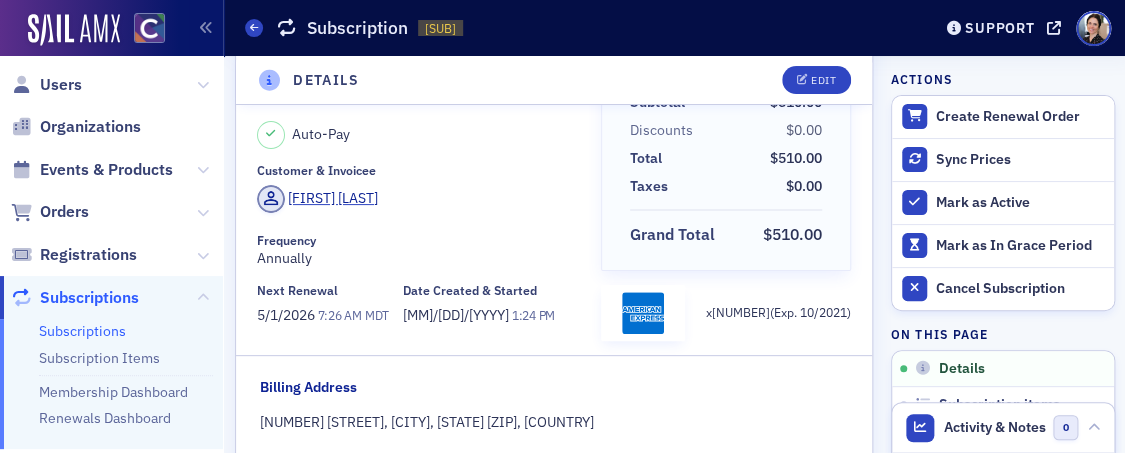 scroll, scrollTop: 0, scrollLeft: 0, axis: both 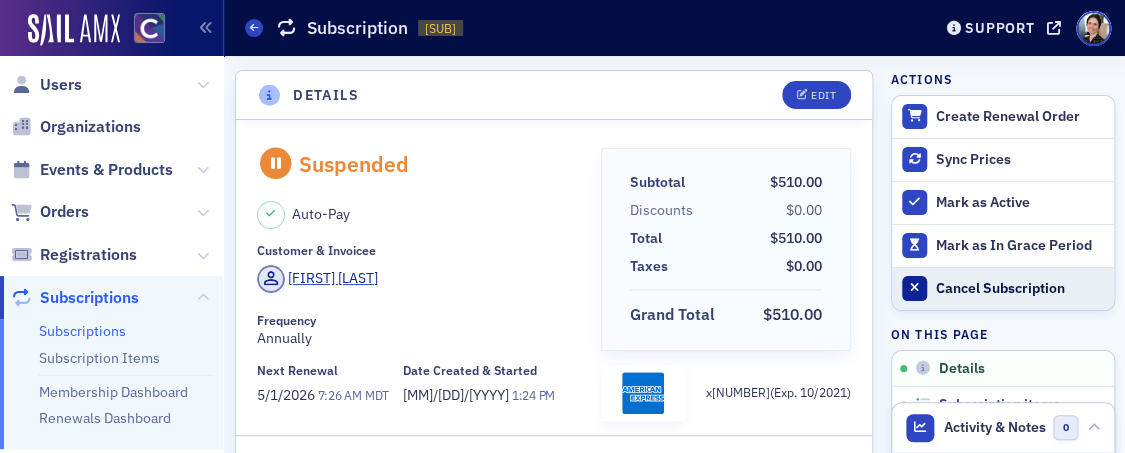 click on "Cancel Subscription" 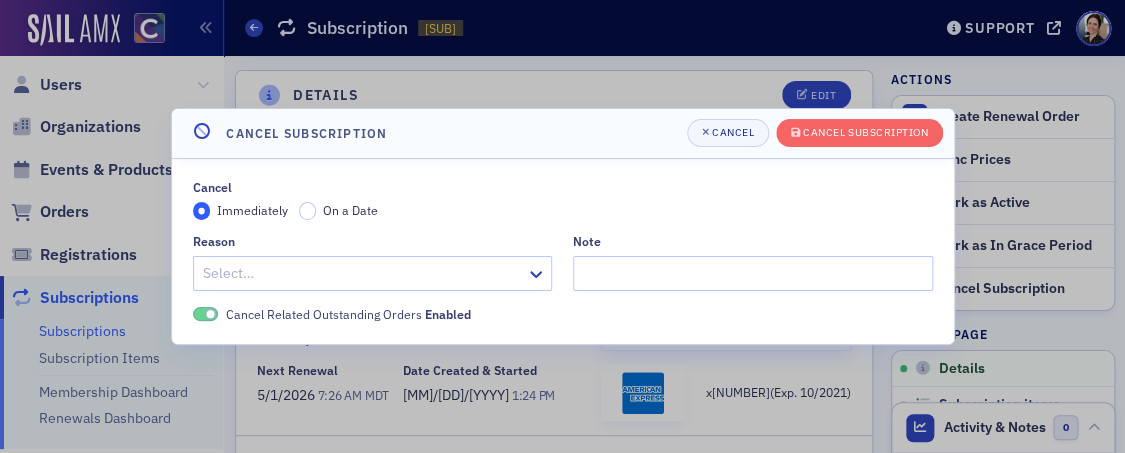 click at bounding box center (363, 273) 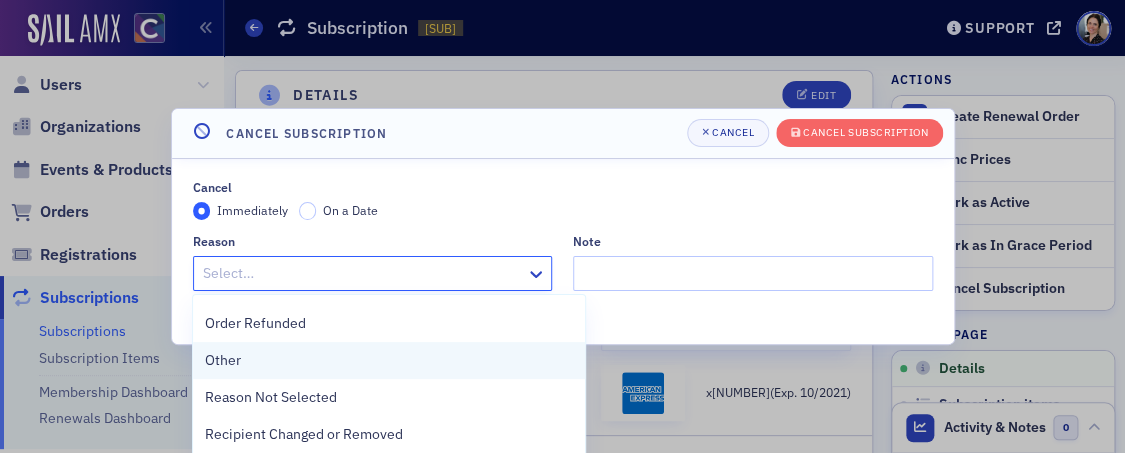 scroll, scrollTop: 844, scrollLeft: 0, axis: vertical 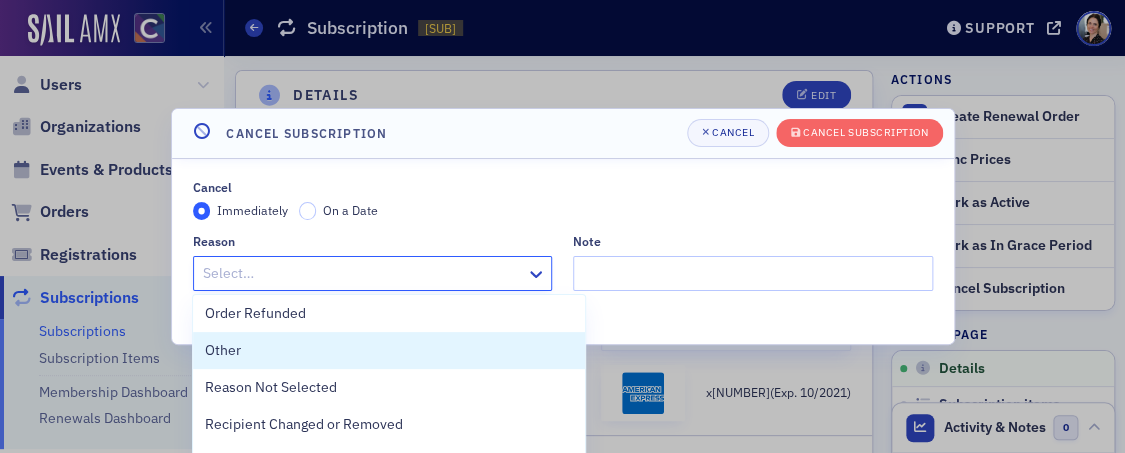 click on "Other" at bounding box center (223, 350) 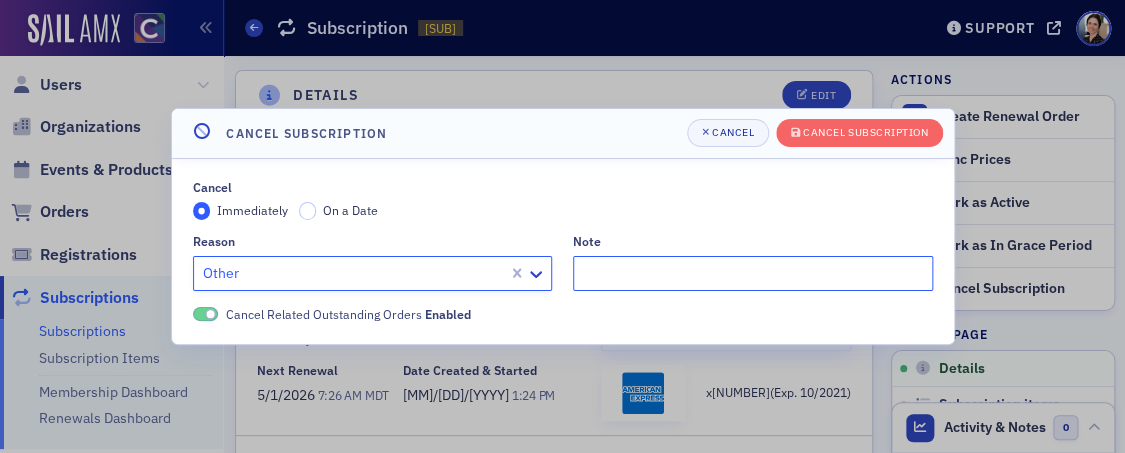 click on "Note" at bounding box center [753, 273] 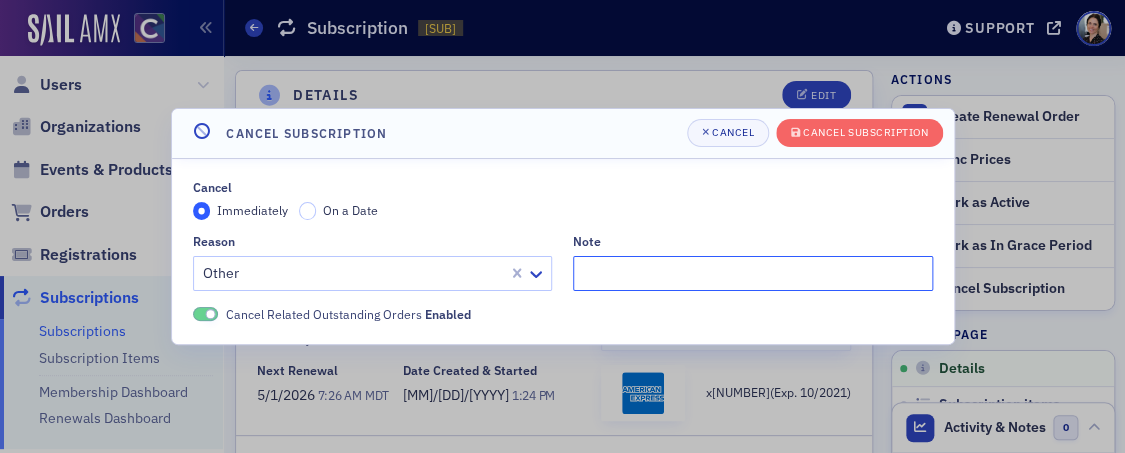 paste on "I am doing work on a much smaller scale and can’t justify spending the annual membership fee" 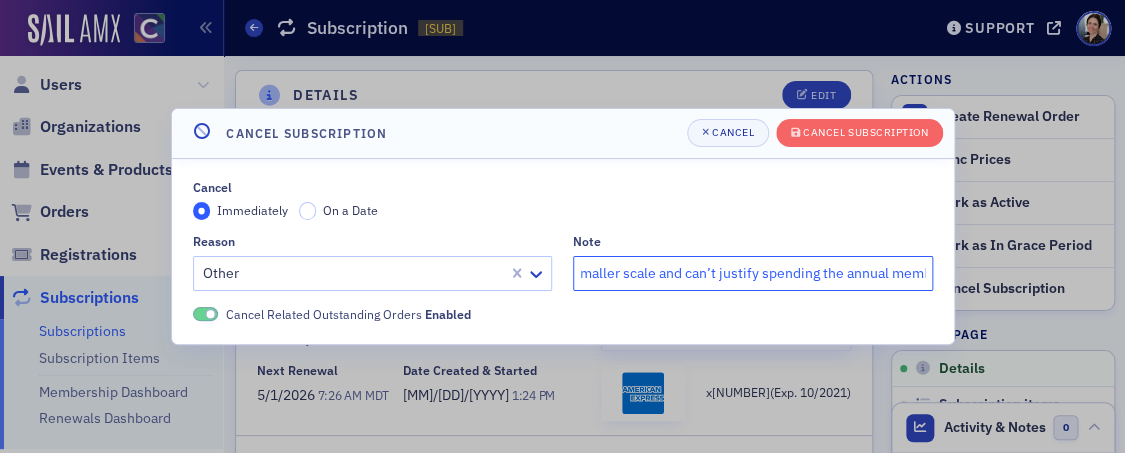 scroll, scrollTop: 0, scrollLeft: 0, axis: both 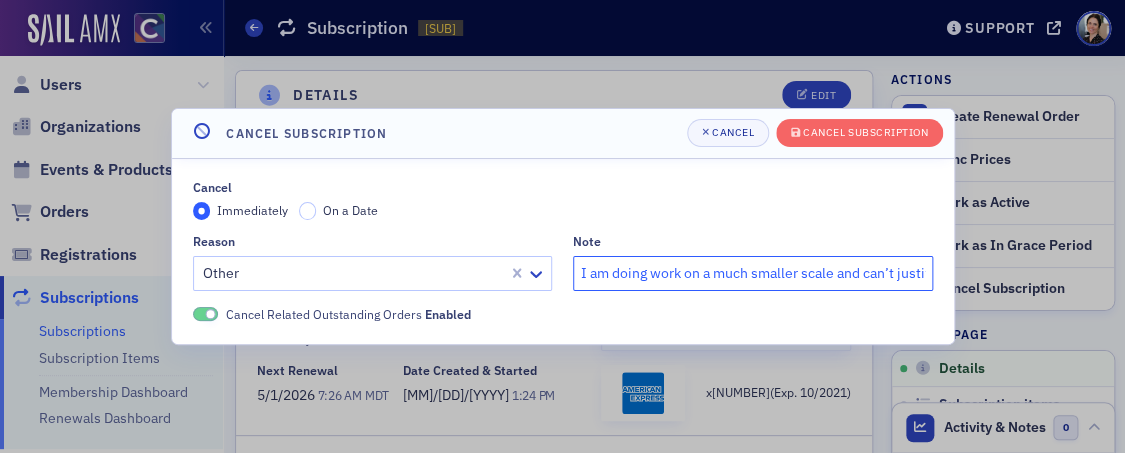 click on "I am doing work on a much smaller scale and can’t justify spending the annual membership fee" at bounding box center (753, 273) 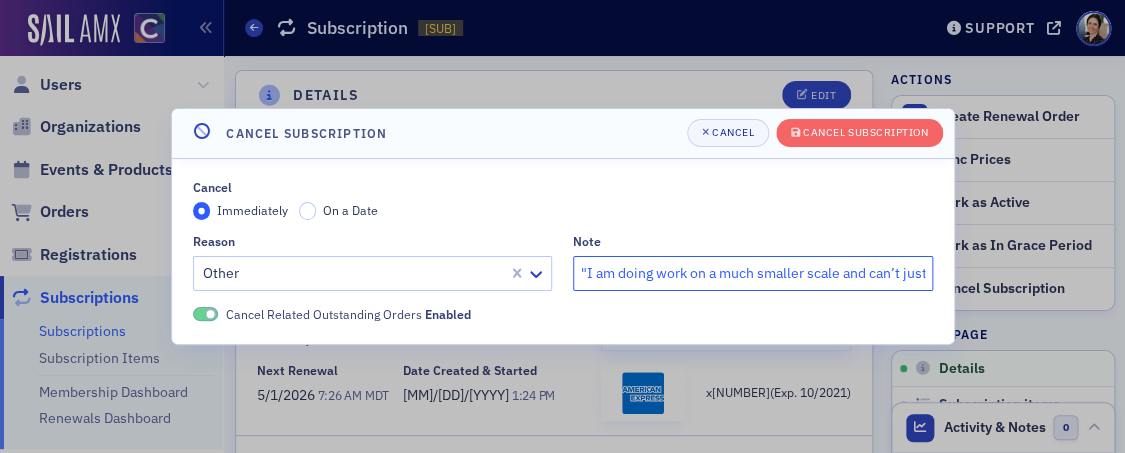 scroll, scrollTop: 0, scrollLeft: 257, axis: horizontal 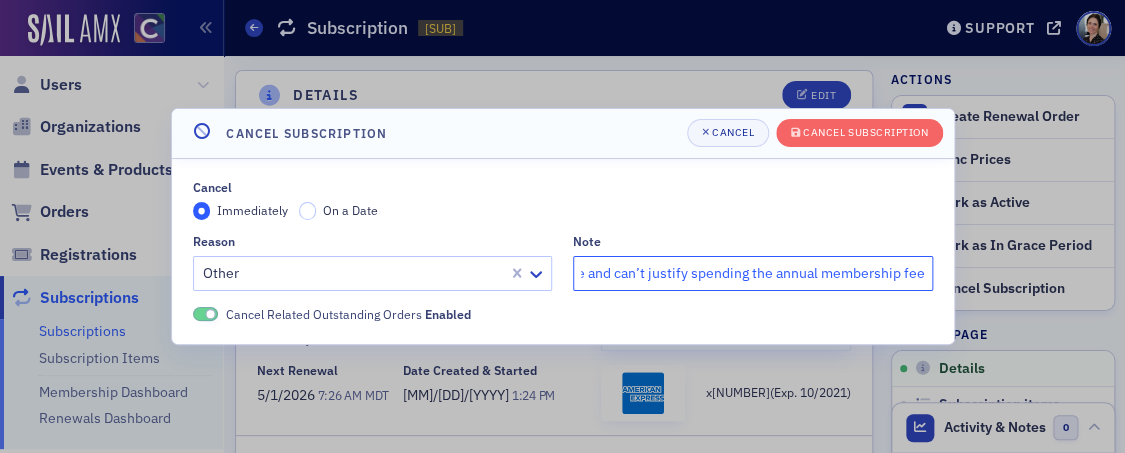 click on ""I am doing work on a much smaller scale and can’t justify spending the annual membership fee" at bounding box center [753, 273] 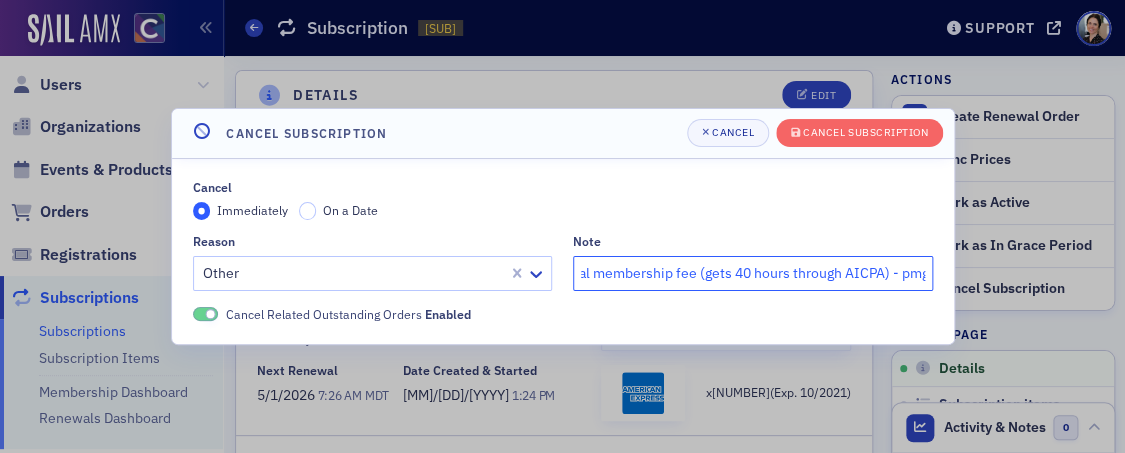 scroll, scrollTop: 0, scrollLeft: 490, axis: horizontal 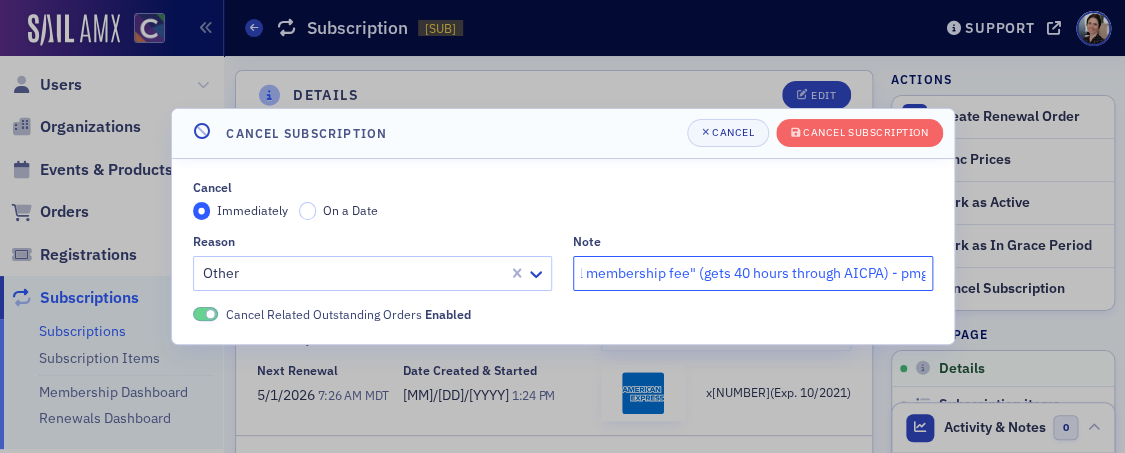 click on ""I am doing work on a much smaller scale and can’t justify spending the annual membership fee" (gets 40 hours through AICPA) - pmg" at bounding box center (753, 273) 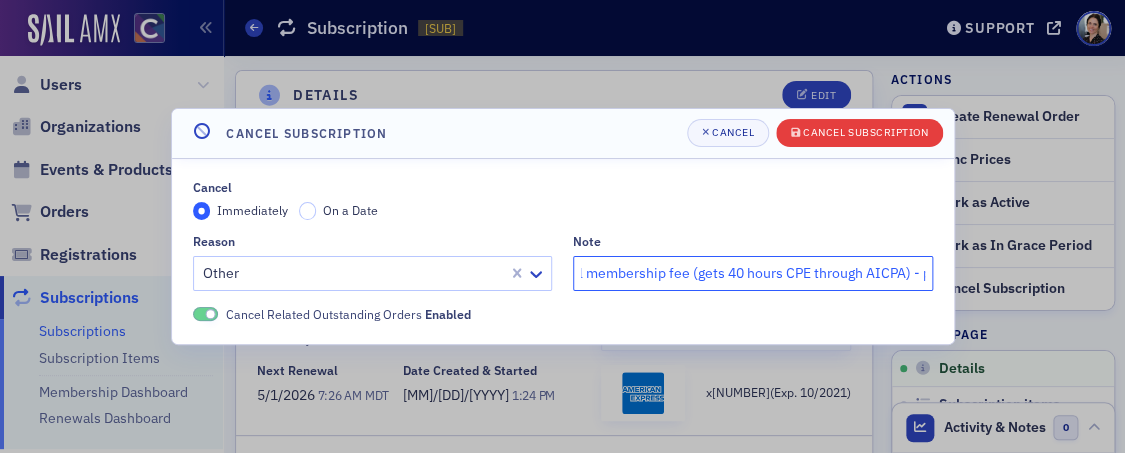 type on ""I am doing work on a much smaller scale and can’t justify spending the annual membership fee (gets 40 hours CPE through AICPA) - pmg"" 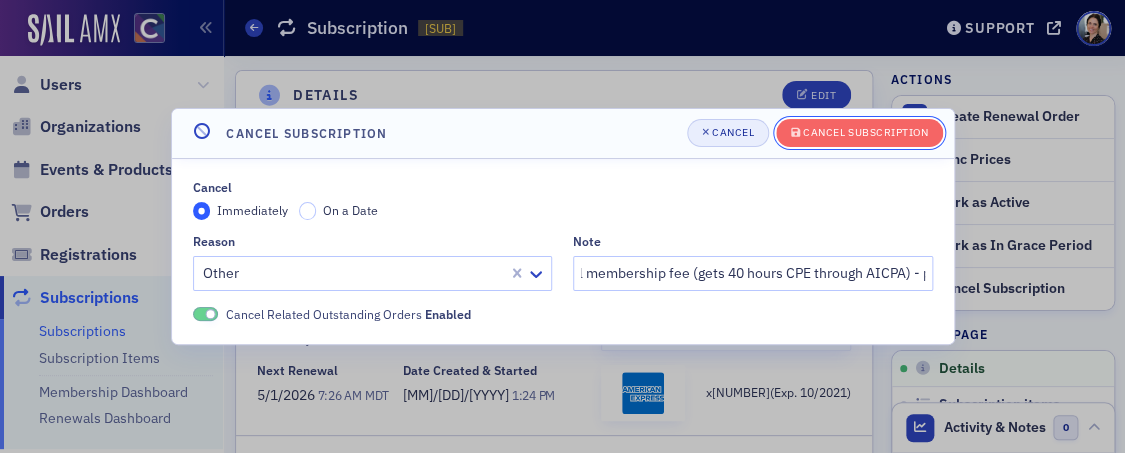 drag, startPoint x: 853, startPoint y: 128, endPoint x: 702, endPoint y: 124, distance: 151.05296 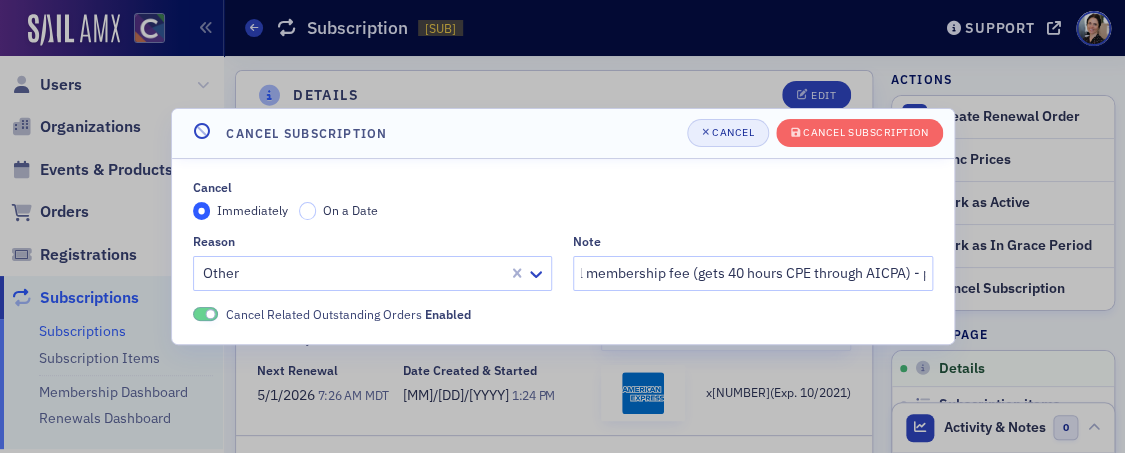 scroll, scrollTop: 0, scrollLeft: 0, axis: both 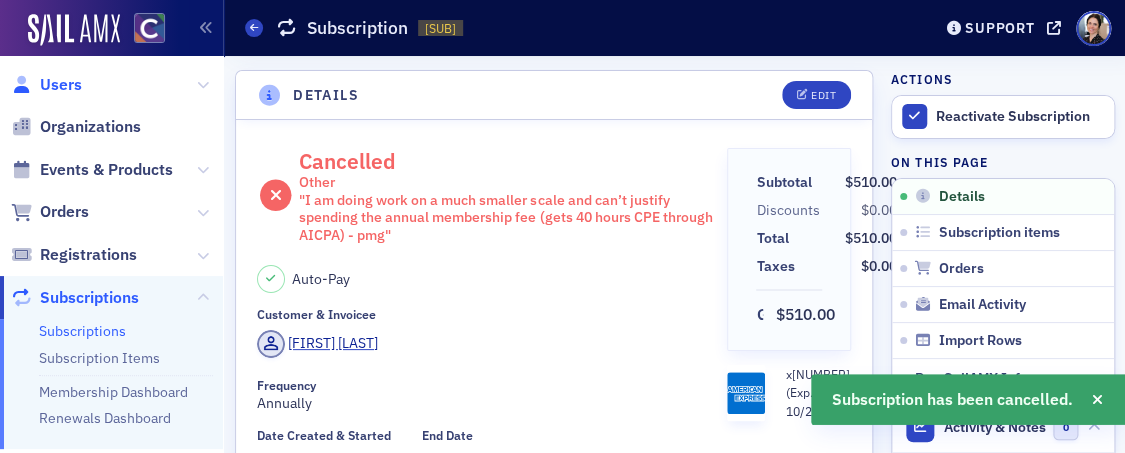 click on "Users" 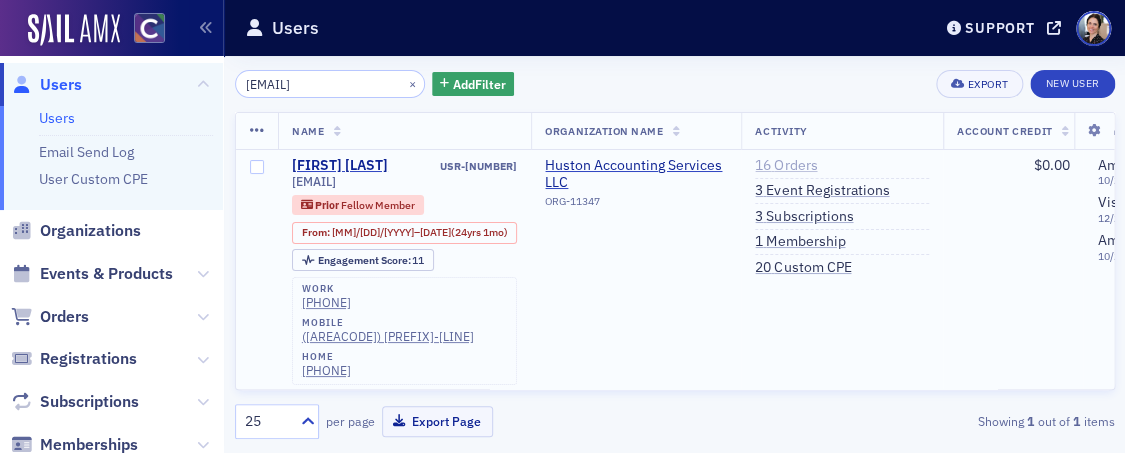 click on "16 Orders" 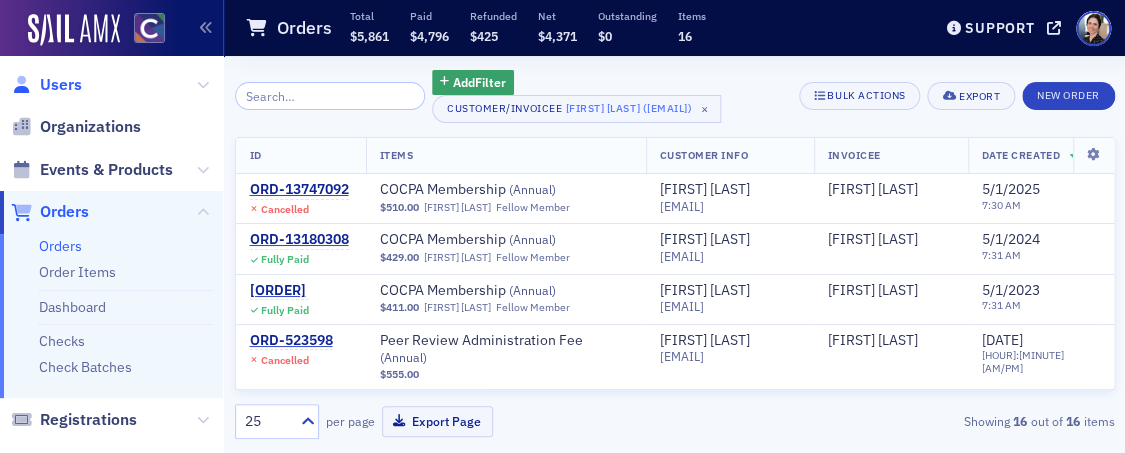 click on "Users" 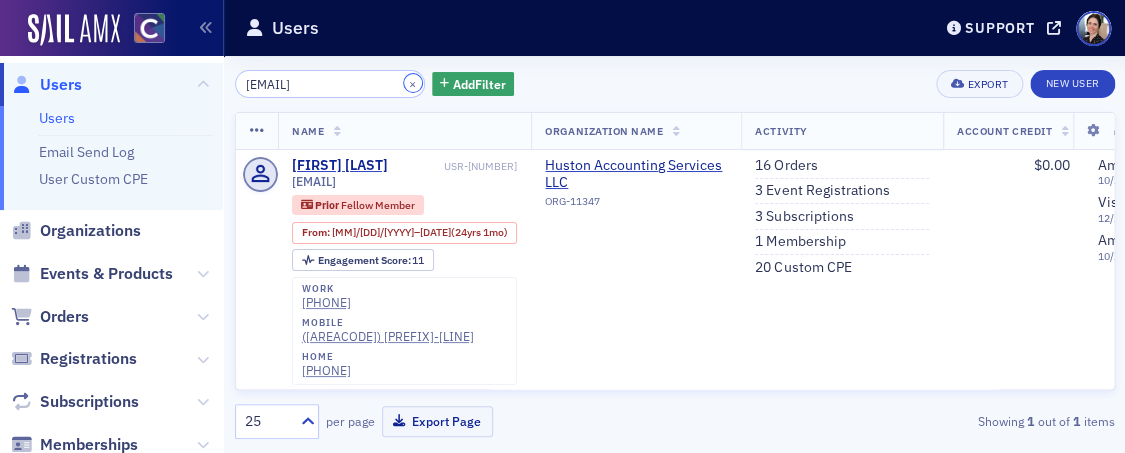 drag, startPoint x: 392, startPoint y: 84, endPoint x: 356, endPoint y: 85, distance: 36.013885 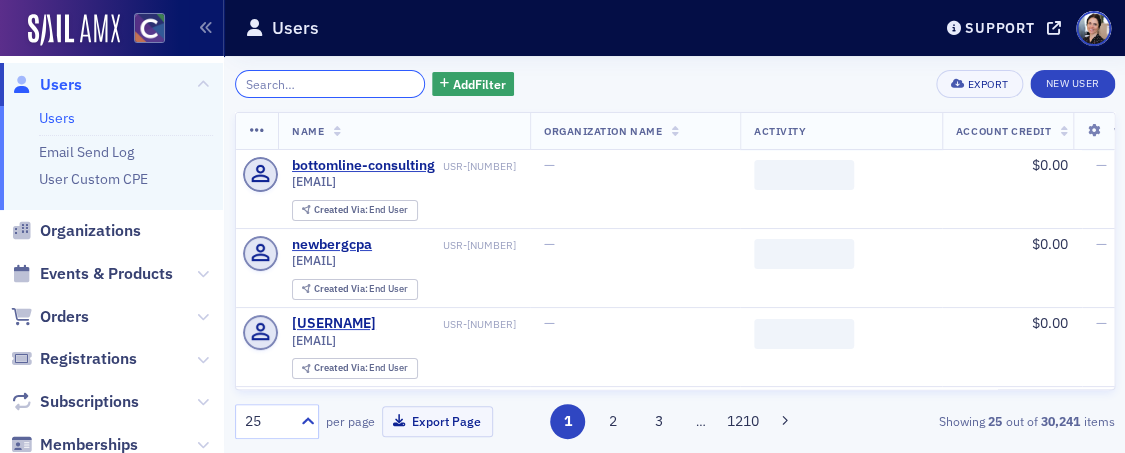 paste on "[FIRST] [LAST]" 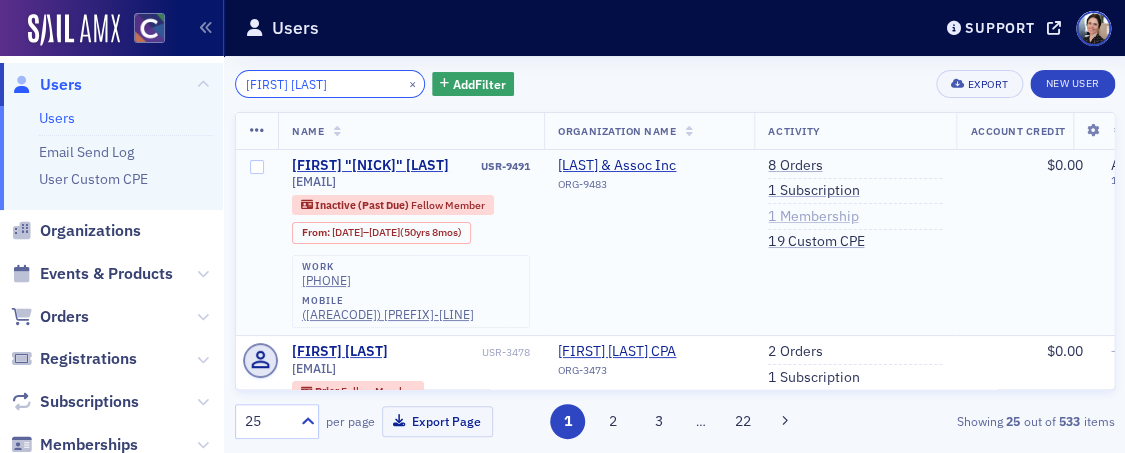 type on "[FIRST] [LAST]" 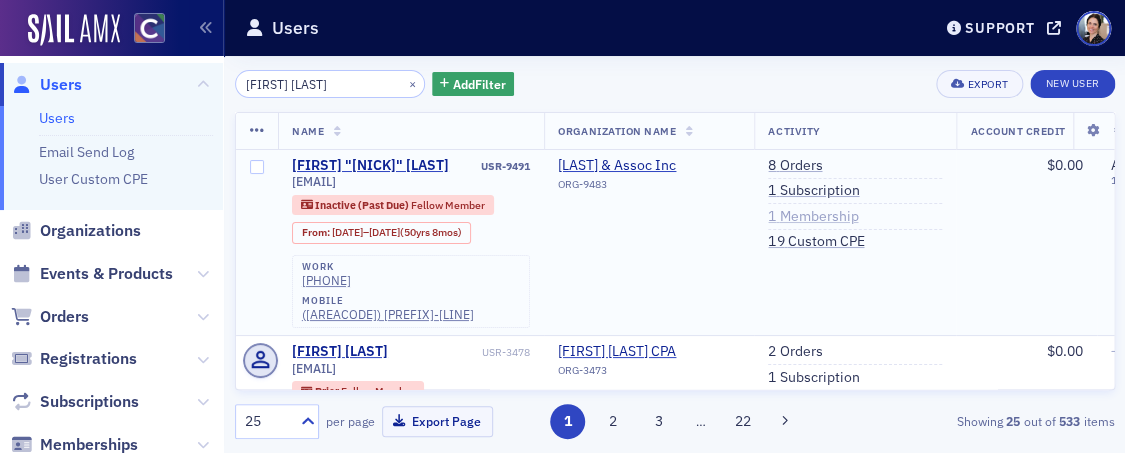 click on "1   Membership" 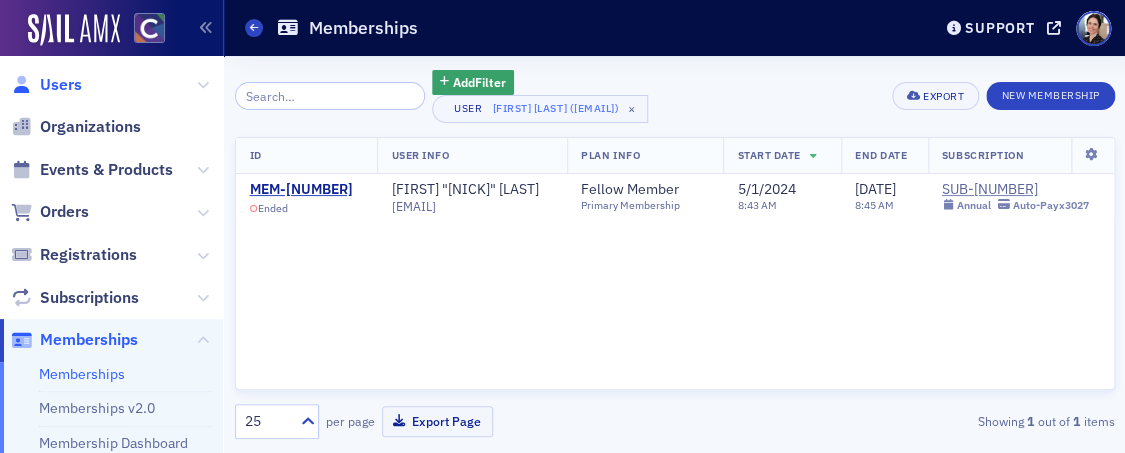 click on "Users" 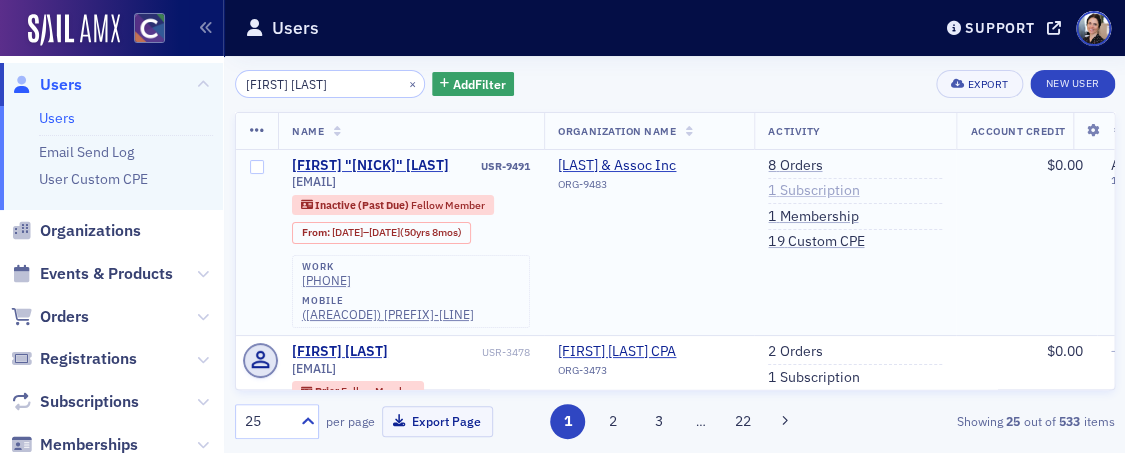 click on "1   Subscription" 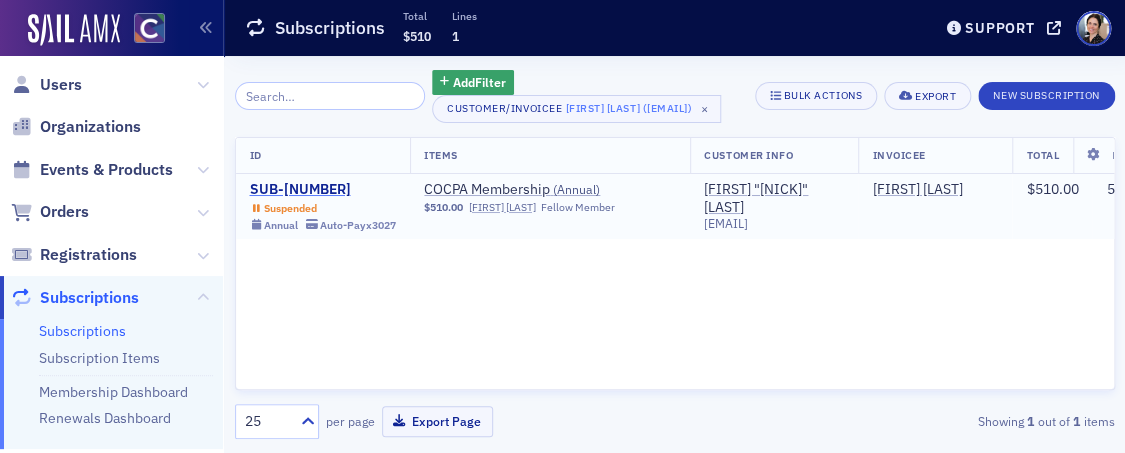 drag, startPoint x: 295, startPoint y: 188, endPoint x: 340, endPoint y: 191, distance: 45.099888 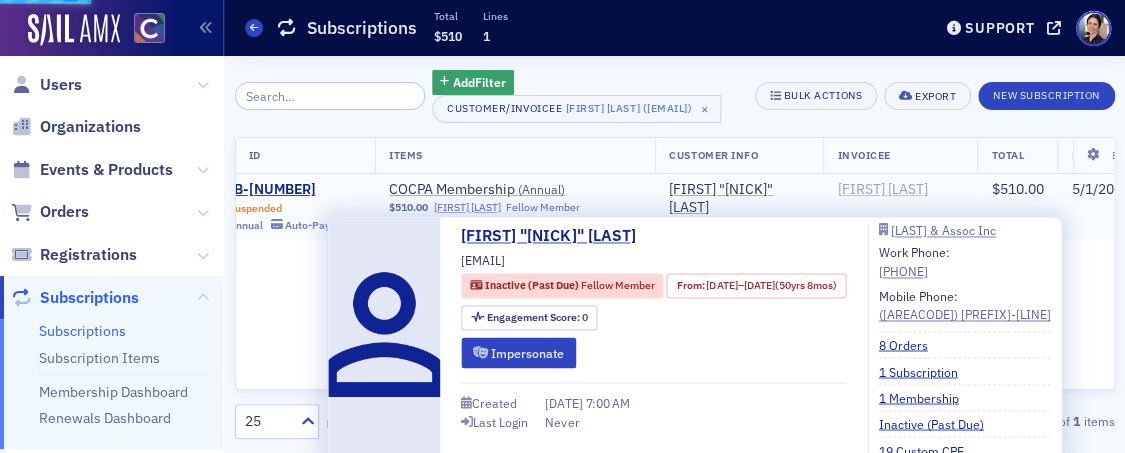 scroll, scrollTop: 0, scrollLeft: 67, axis: horizontal 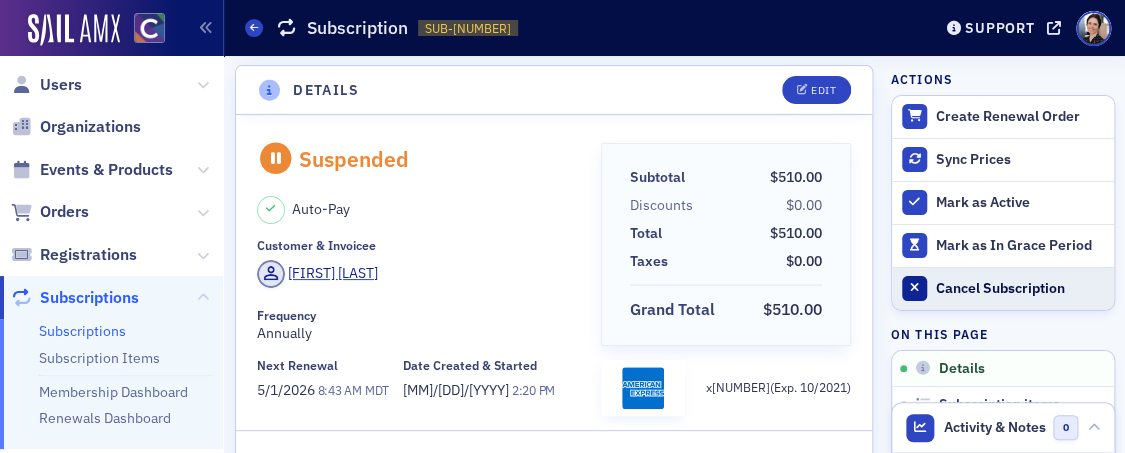 click on "Cancel Subscription" 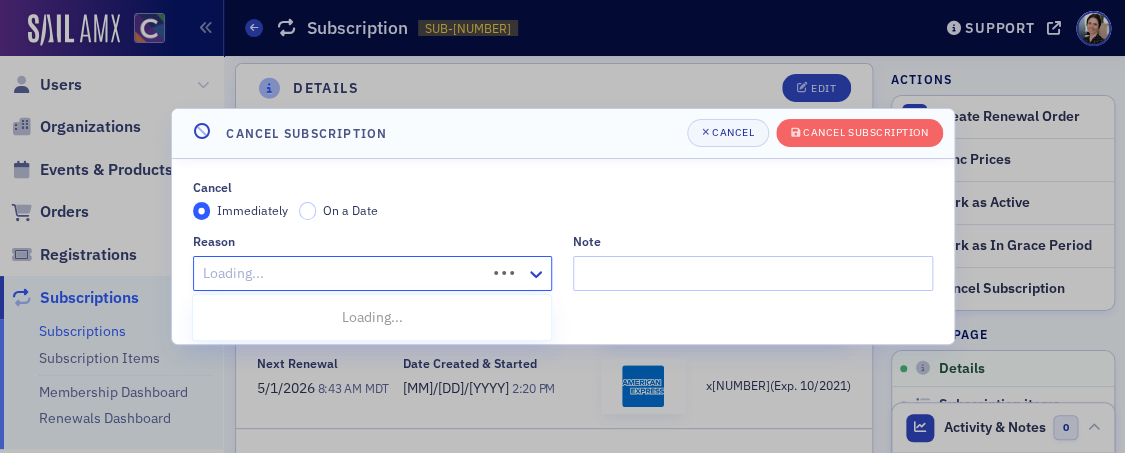 click at bounding box center [343, 273] 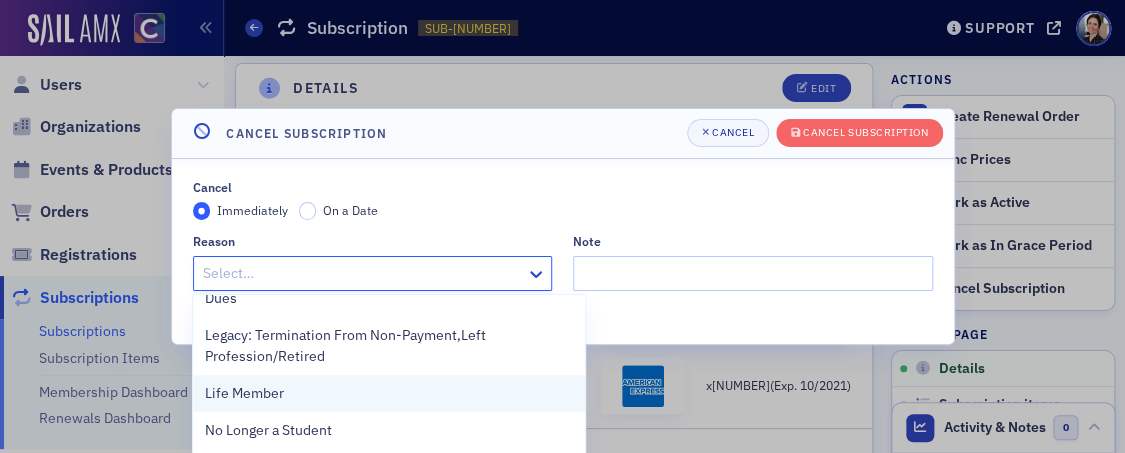 scroll, scrollTop: 605, scrollLeft: 0, axis: vertical 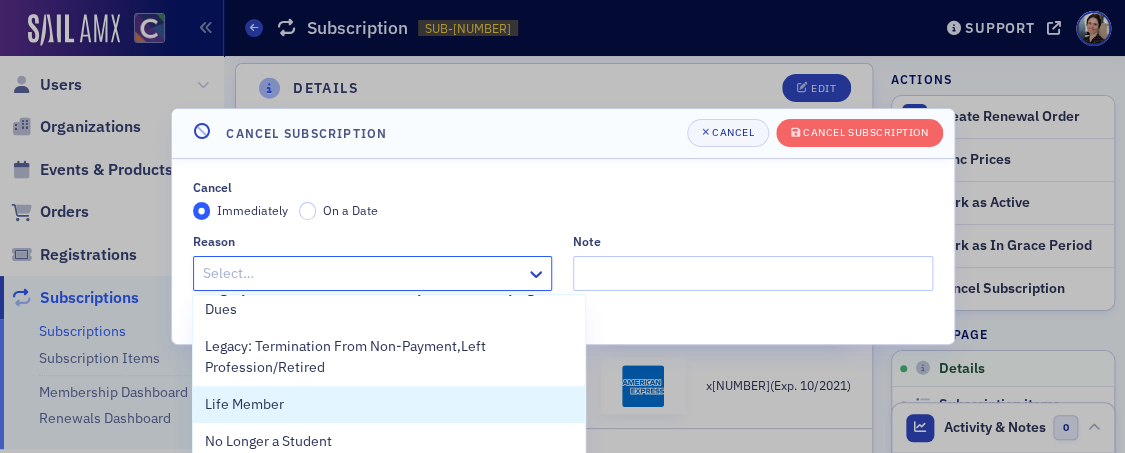 click on "Life Member" at bounding box center (244, 404) 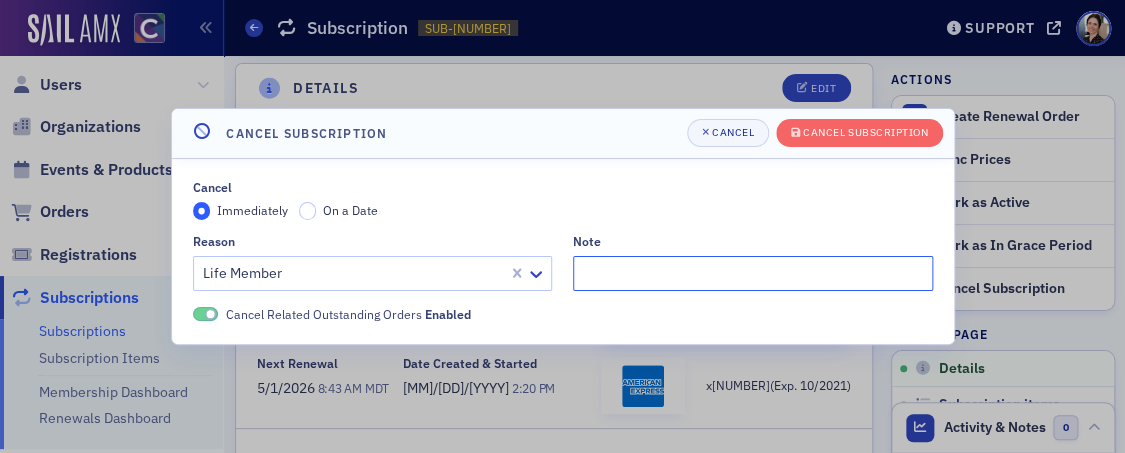 click on "Note" at bounding box center (753, 273) 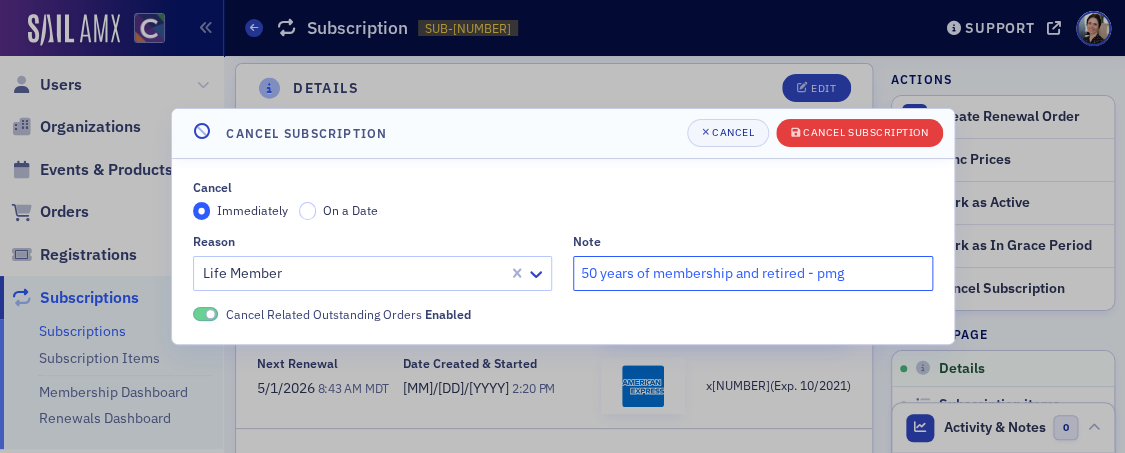 type on "50 years of membership and retired - pmg" 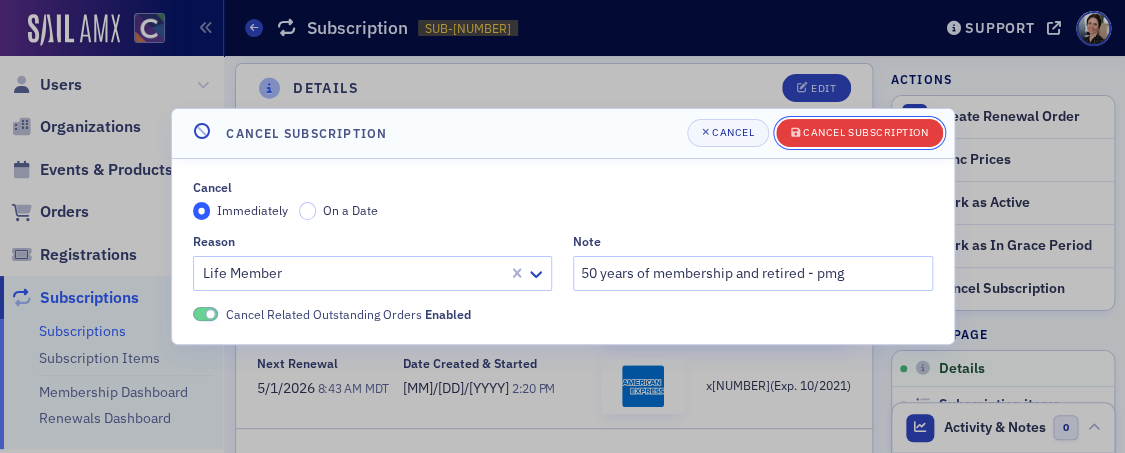 click on "Cancel Subscription" at bounding box center (865, 132) 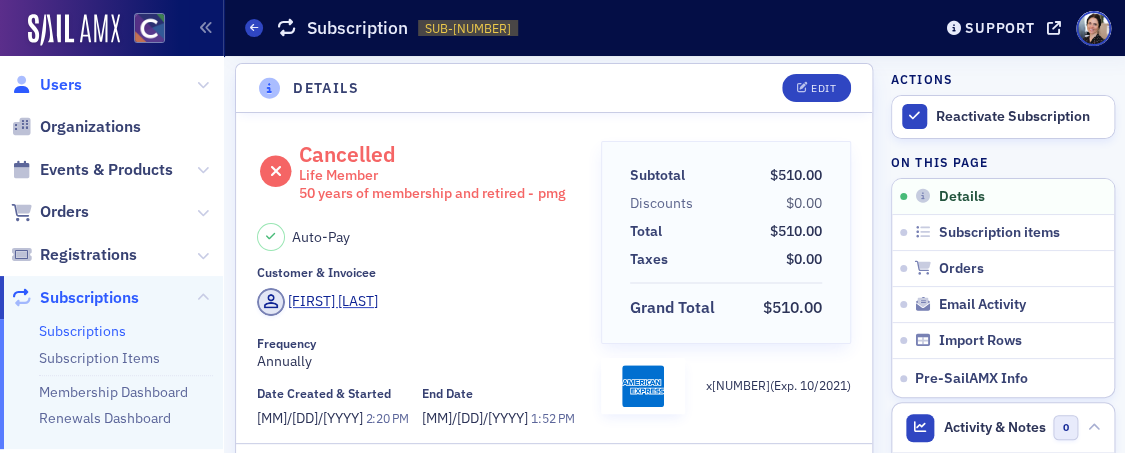 click on "Users" 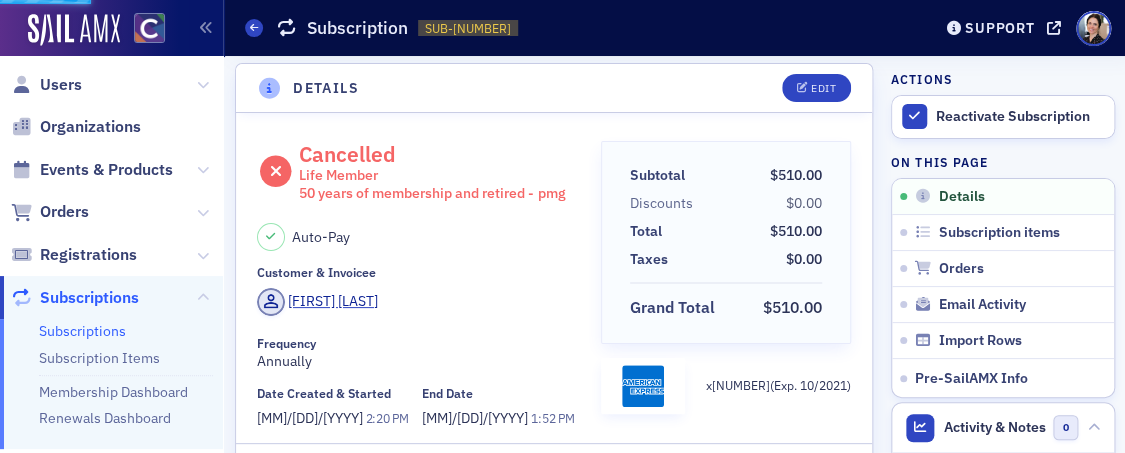 scroll, scrollTop: 0, scrollLeft: 0, axis: both 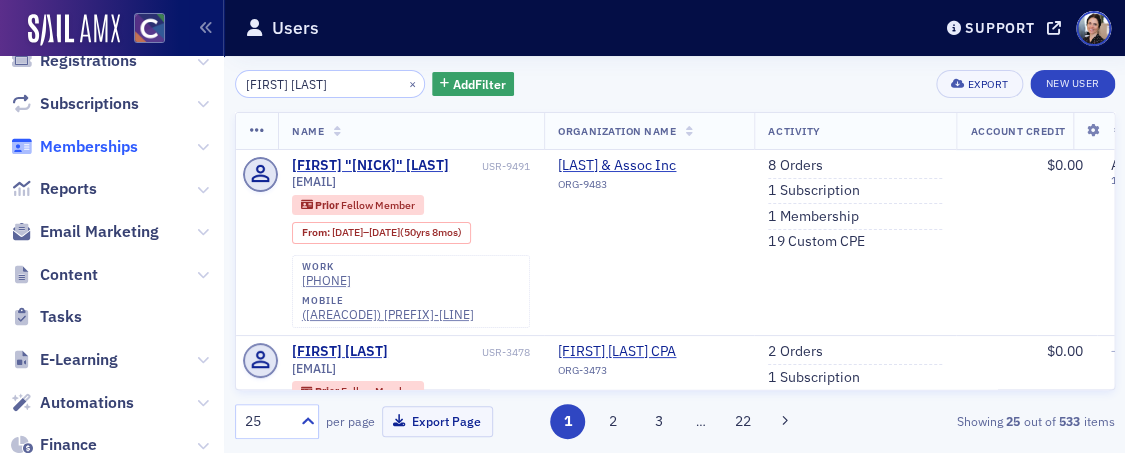click on "Memberships" 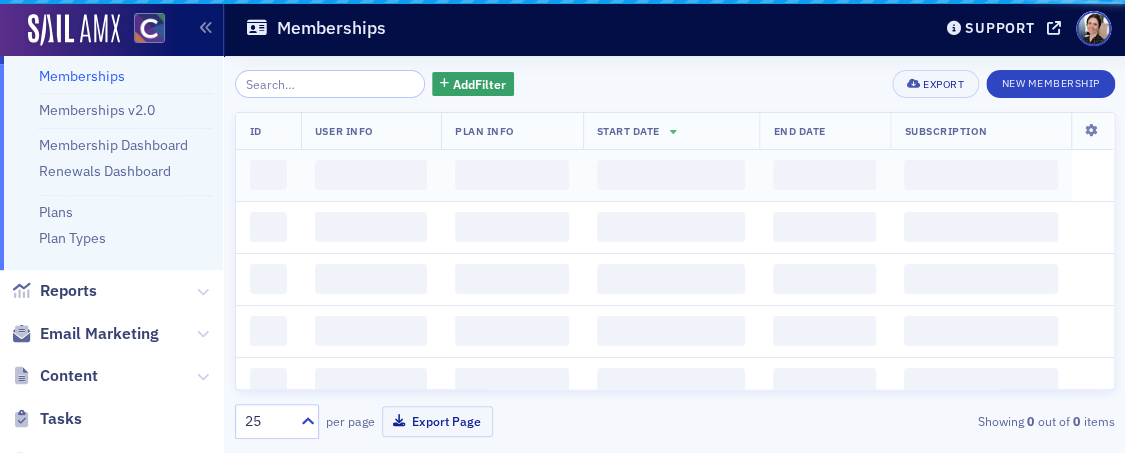 scroll, scrollTop: 193, scrollLeft: 0, axis: vertical 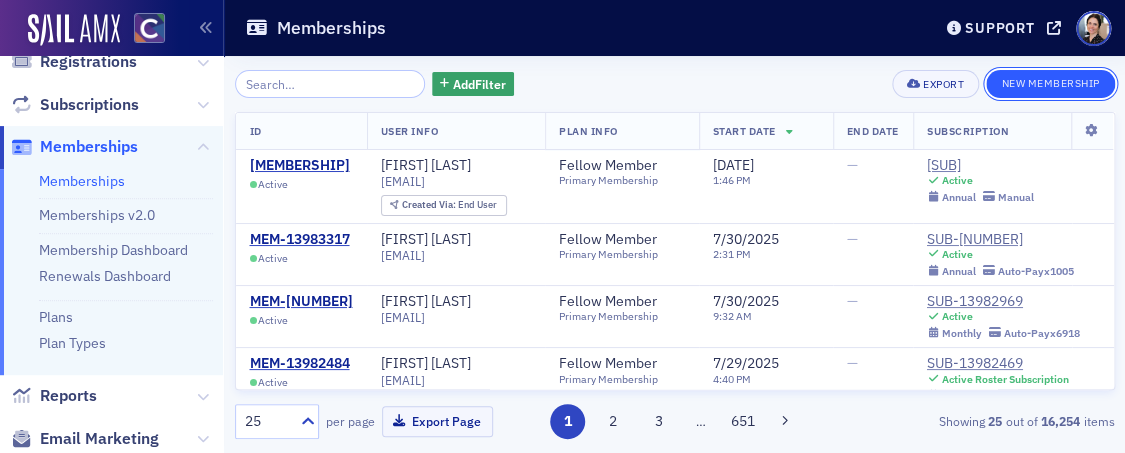 click on "New Membership" 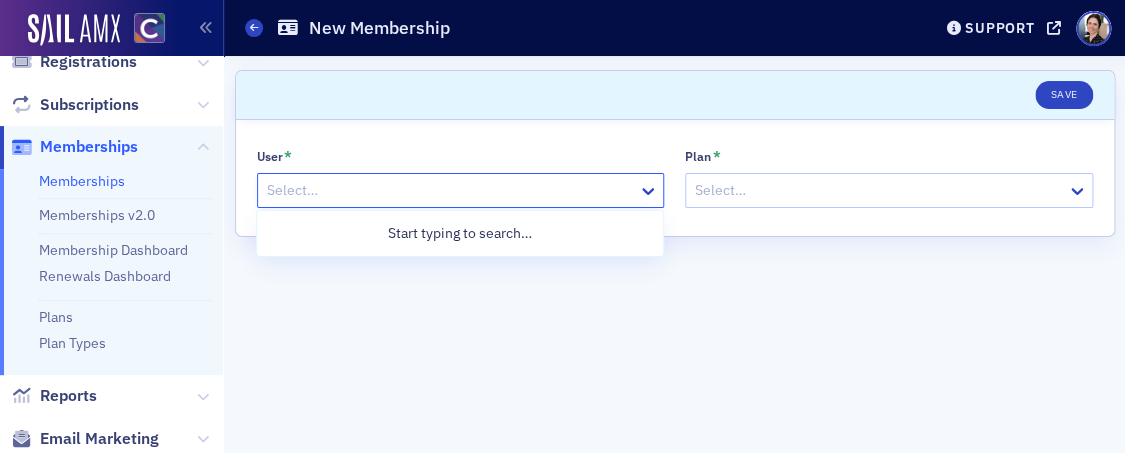 click 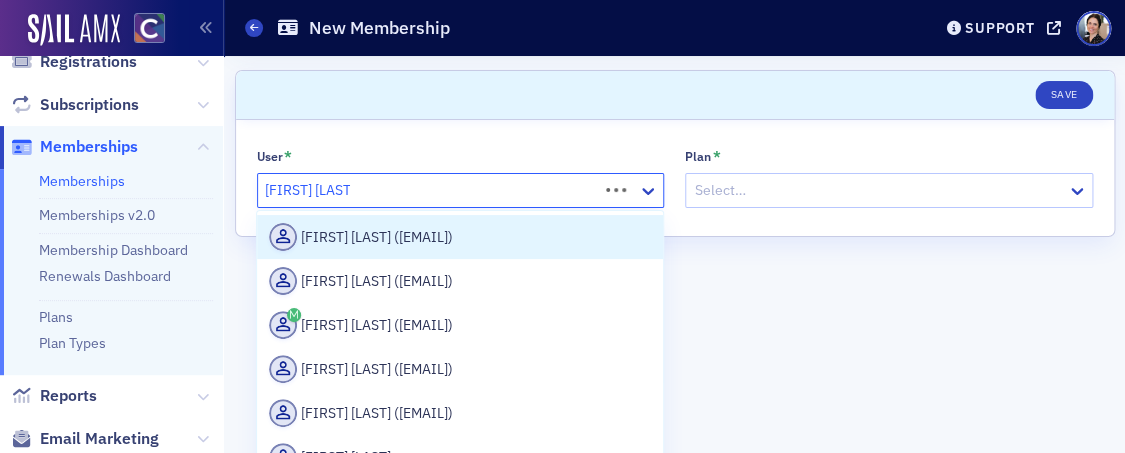 type on "[FIRST] [LAST]" 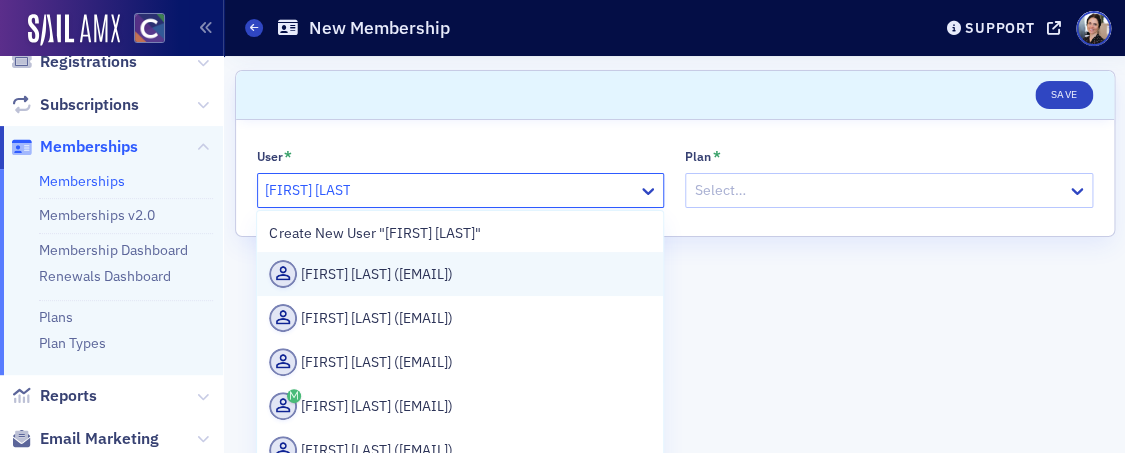 scroll, scrollTop: 0, scrollLeft: 0, axis: both 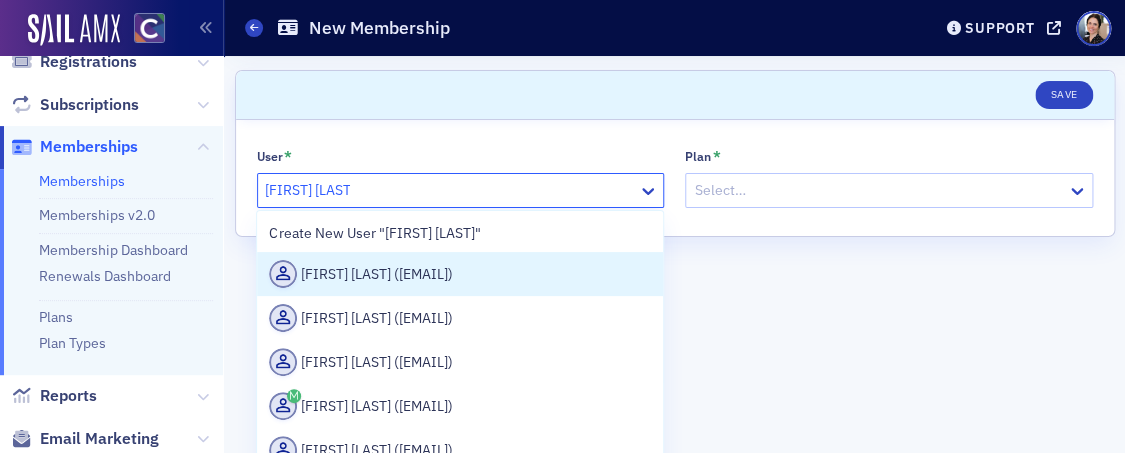 click on "[FIRST] [LAST] ([EMAIL])" at bounding box center (459, 274) 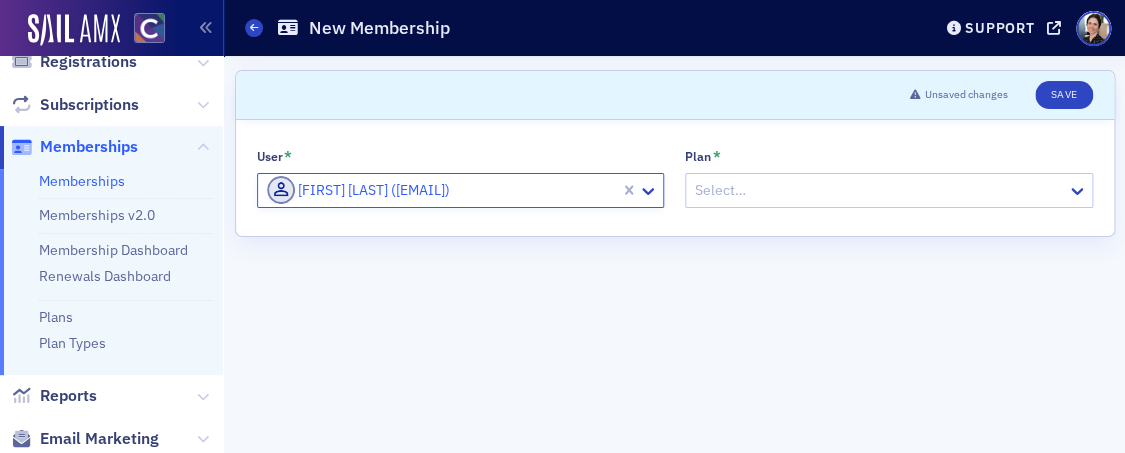 click 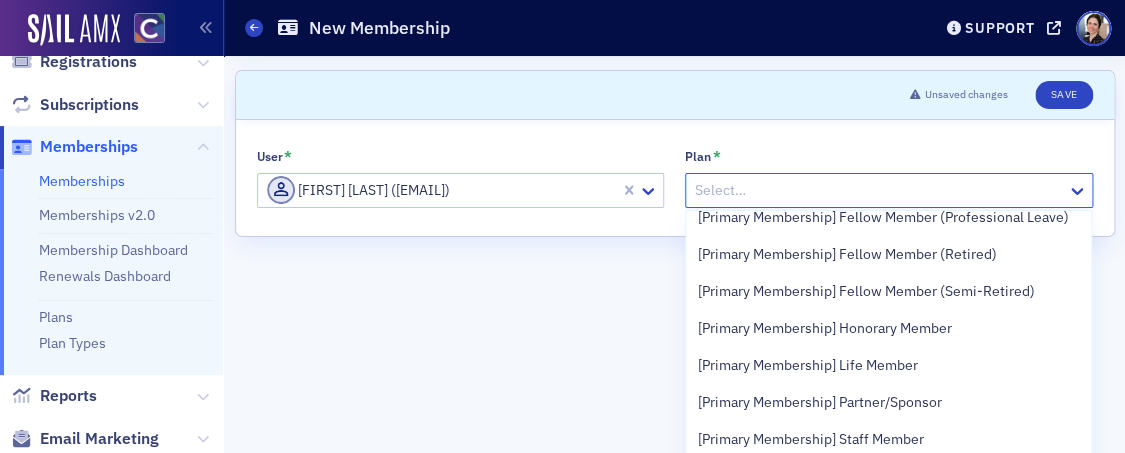 scroll, scrollTop: 103, scrollLeft: 0, axis: vertical 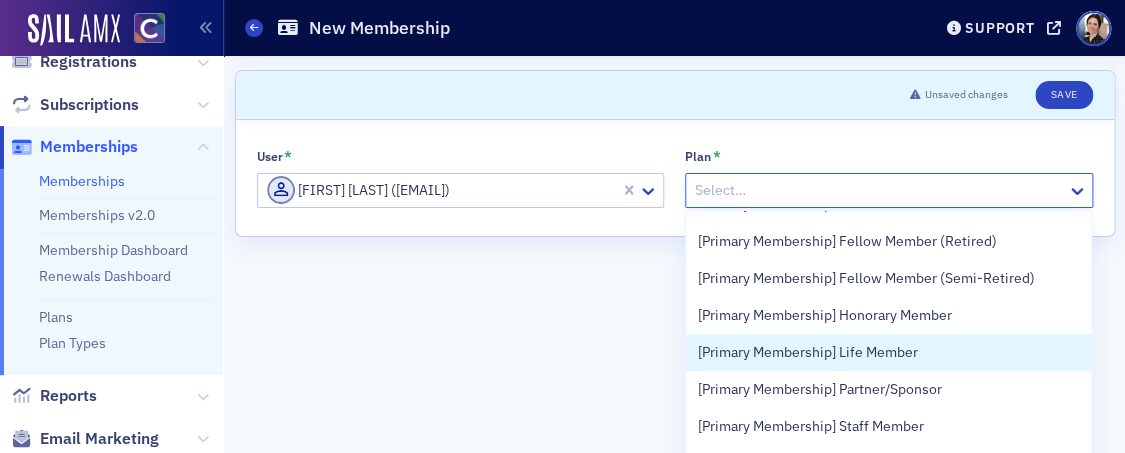 drag, startPoint x: 790, startPoint y: 347, endPoint x: 497, endPoint y: 272, distance: 302.4467 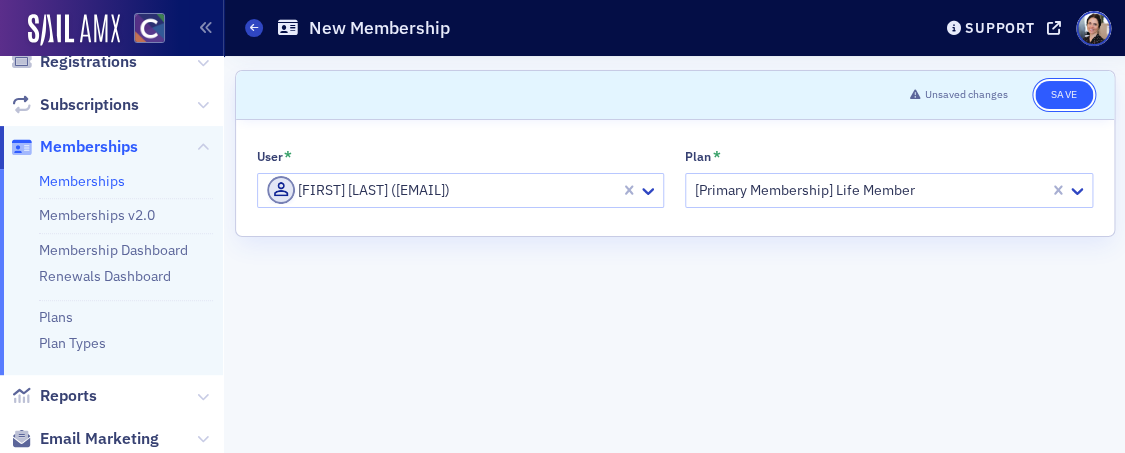 drag, startPoint x: 1065, startPoint y: 94, endPoint x: 1053, endPoint y: 95, distance: 12.0415945 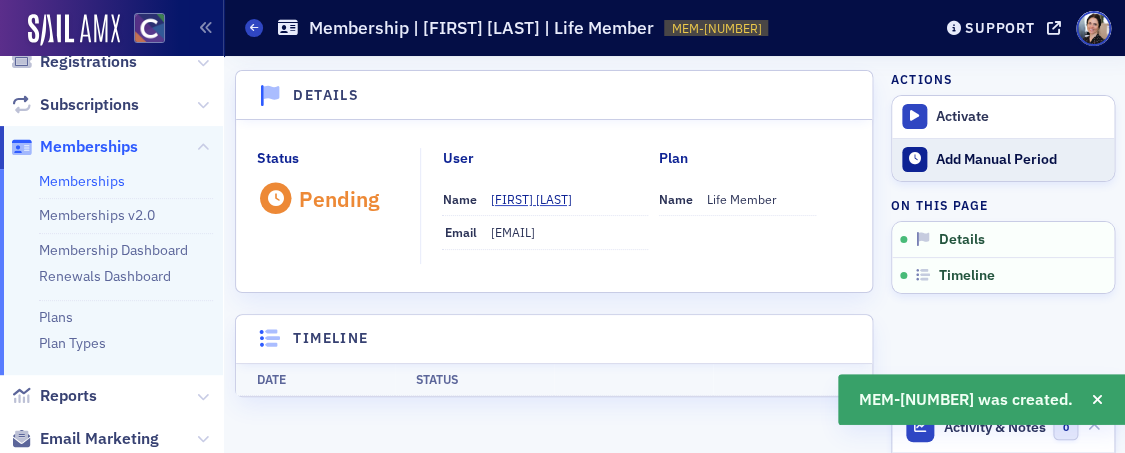 click on "Add Manual Period" 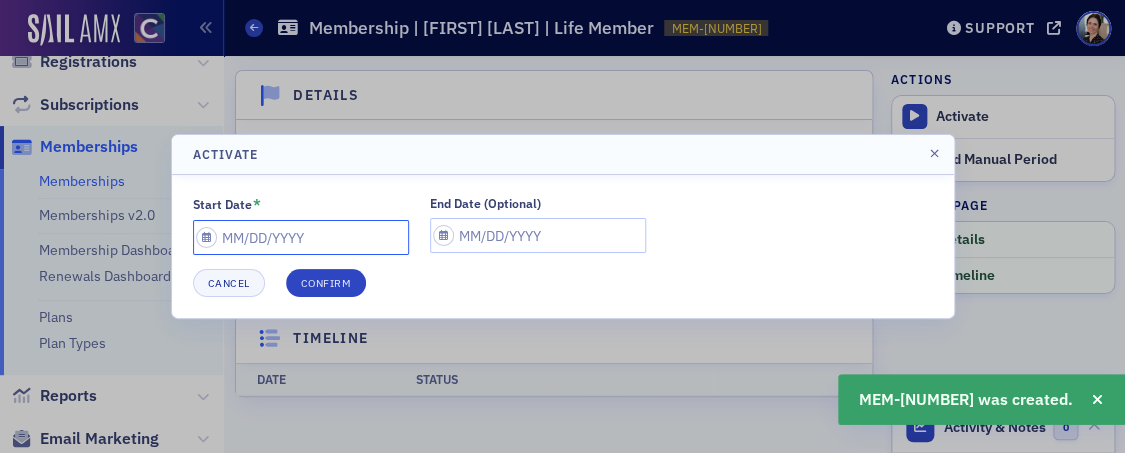 click on "Start Date *" at bounding box center (301, 237) 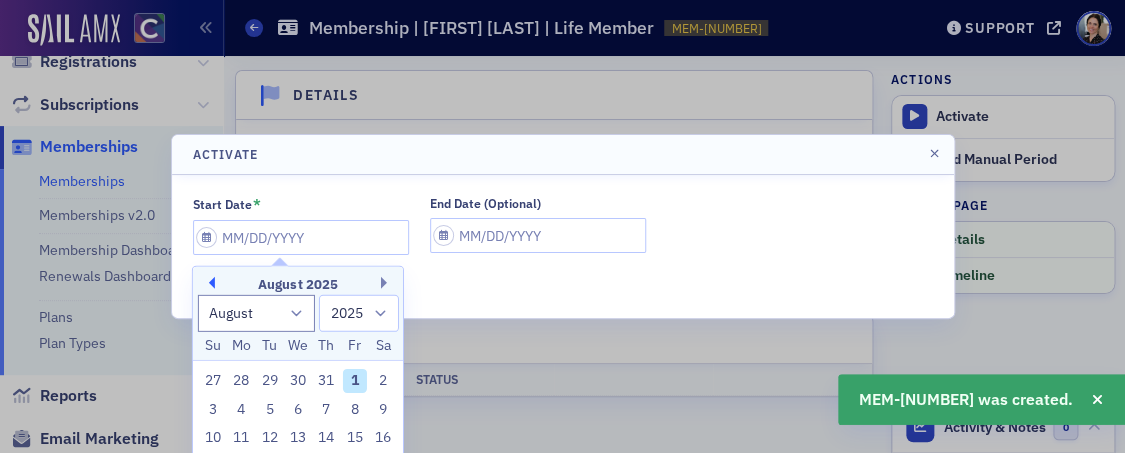 click on "Previous Month" at bounding box center (209, 283) 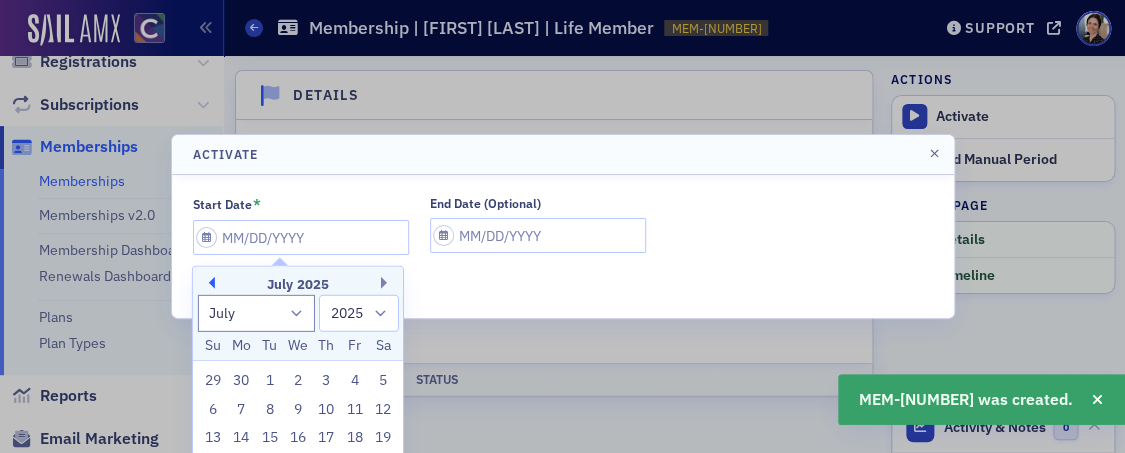 click on "Previous Month" at bounding box center (209, 283) 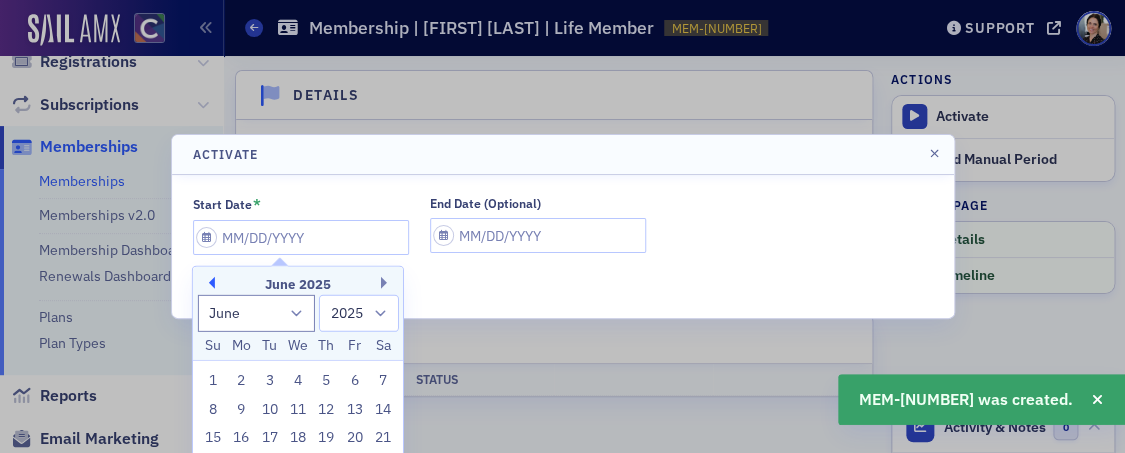 click on "Previous Month" at bounding box center [209, 283] 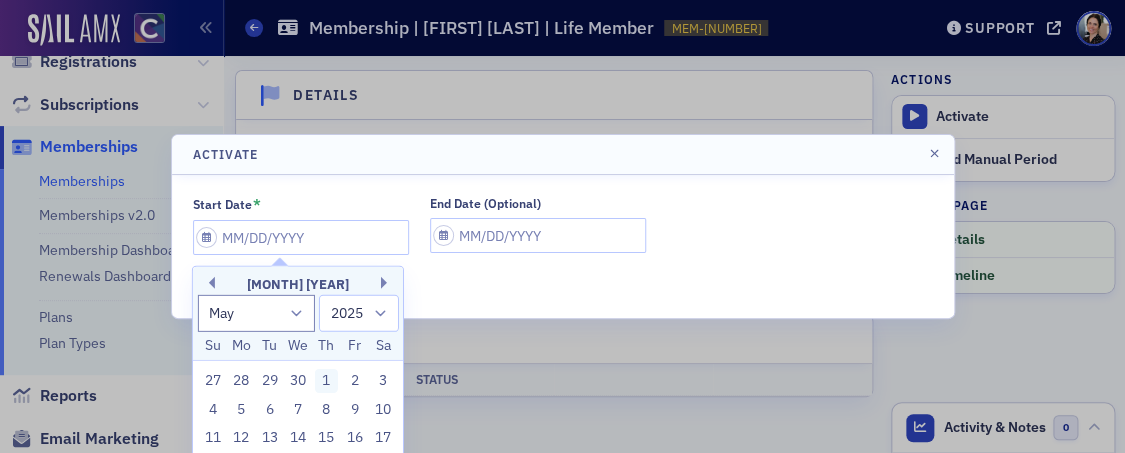 click on "1" at bounding box center [326, 381] 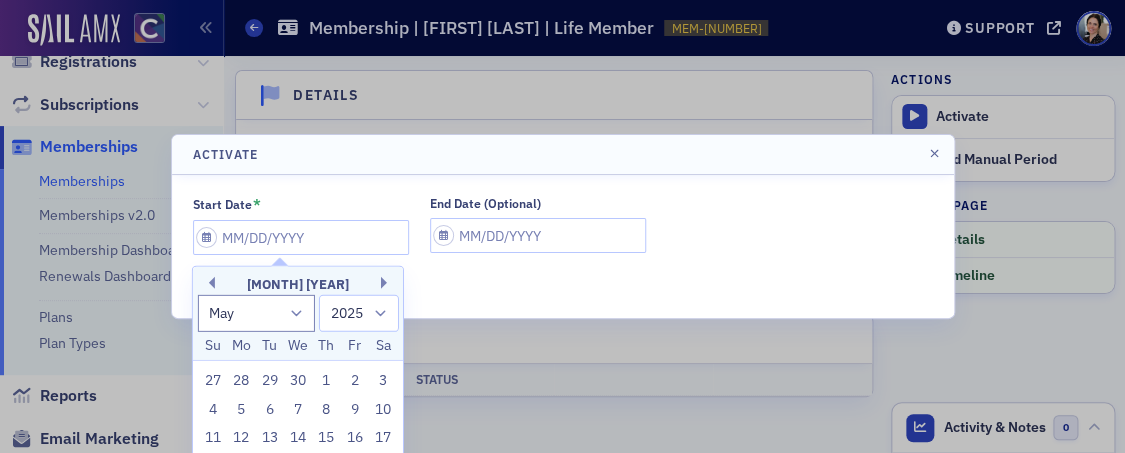 type on "[MM]/[DD]/[YYYY]" 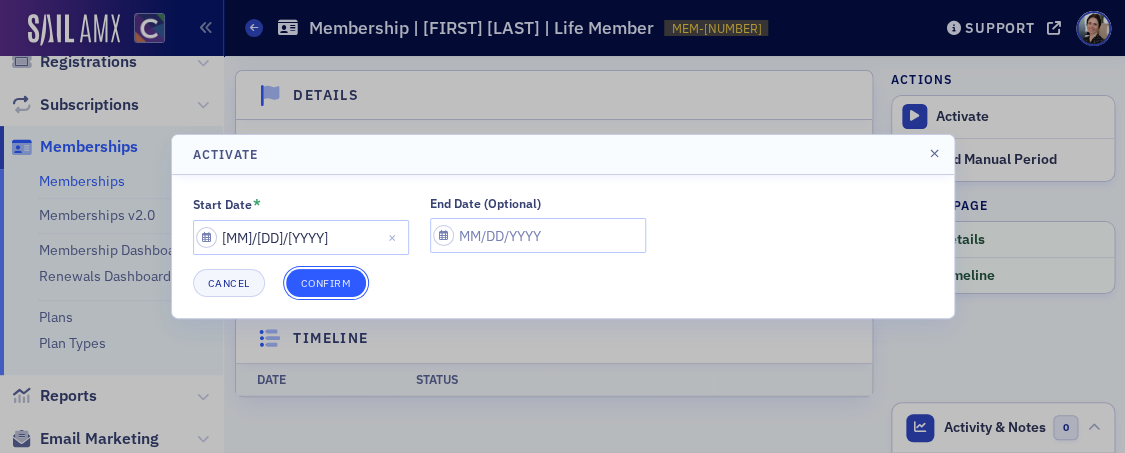 click on "Confirm" at bounding box center (326, 283) 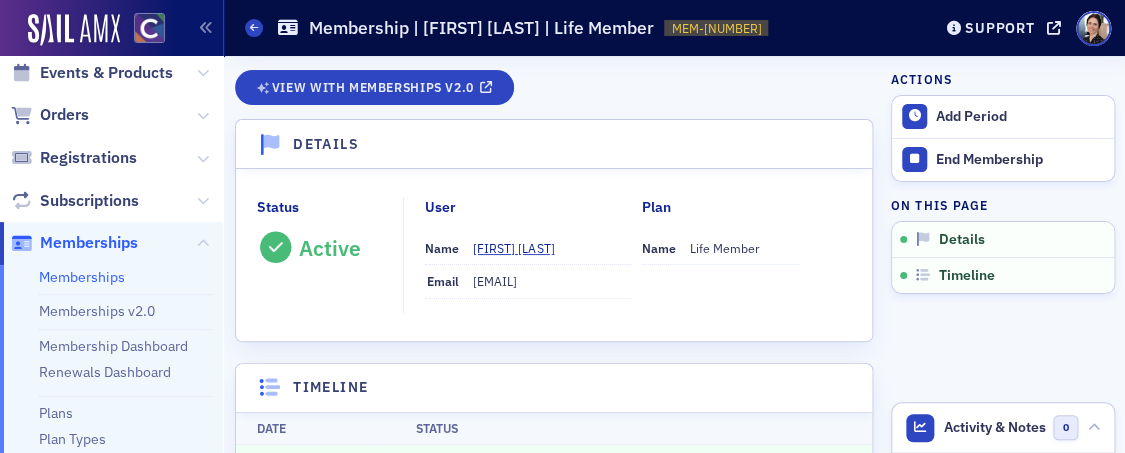 scroll, scrollTop: 0, scrollLeft: 0, axis: both 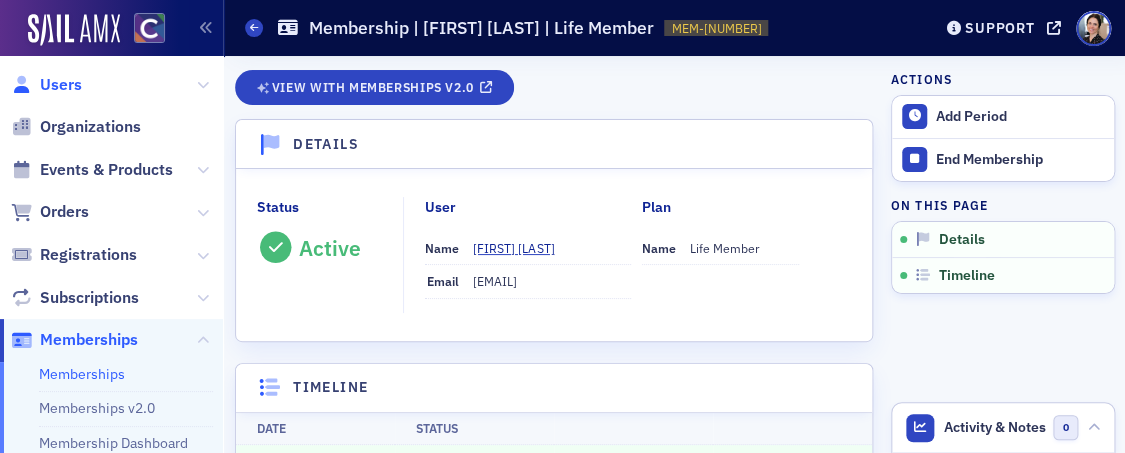 click on "Users" 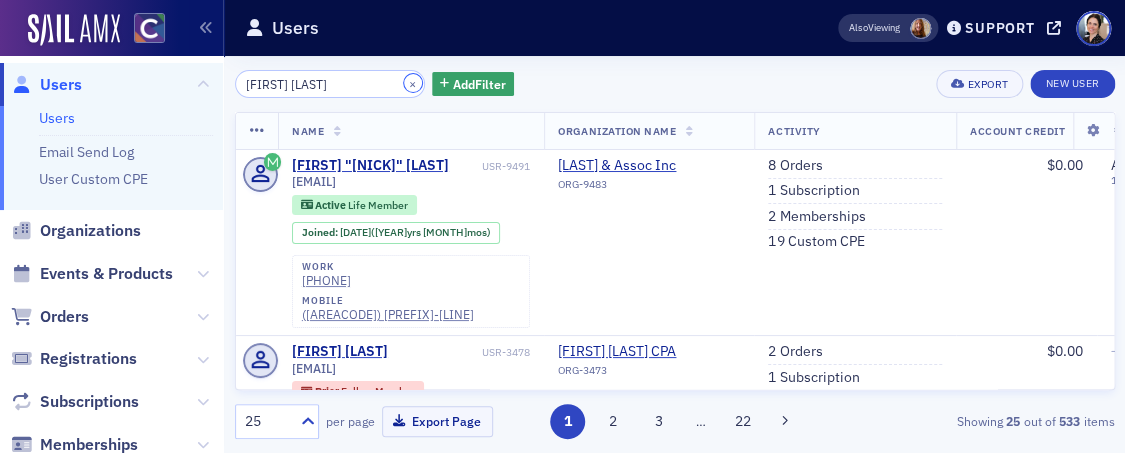 drag, startPoint x: 388, startPoint y: 83, endPoint x: 346, endPoint y: 82, distance: 42.0119 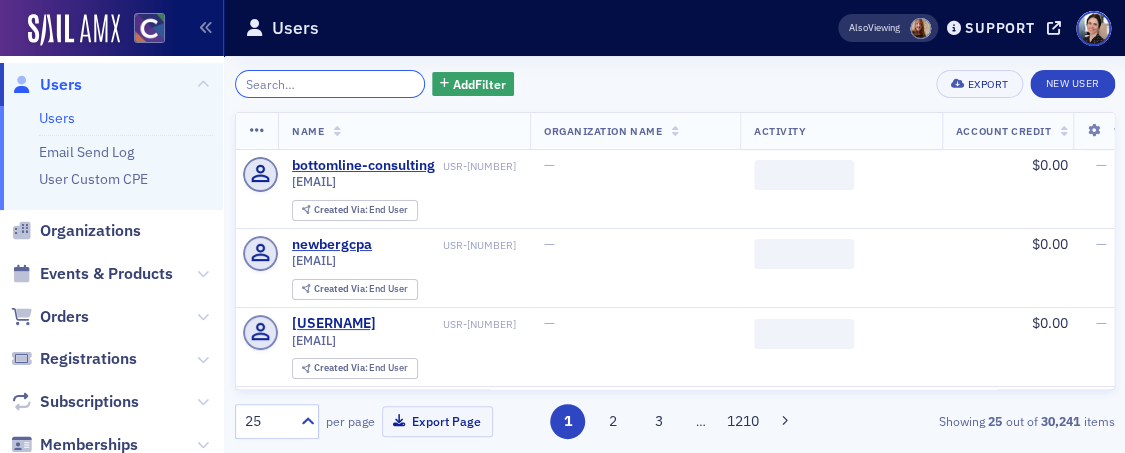 paste on "[EMAIL]" 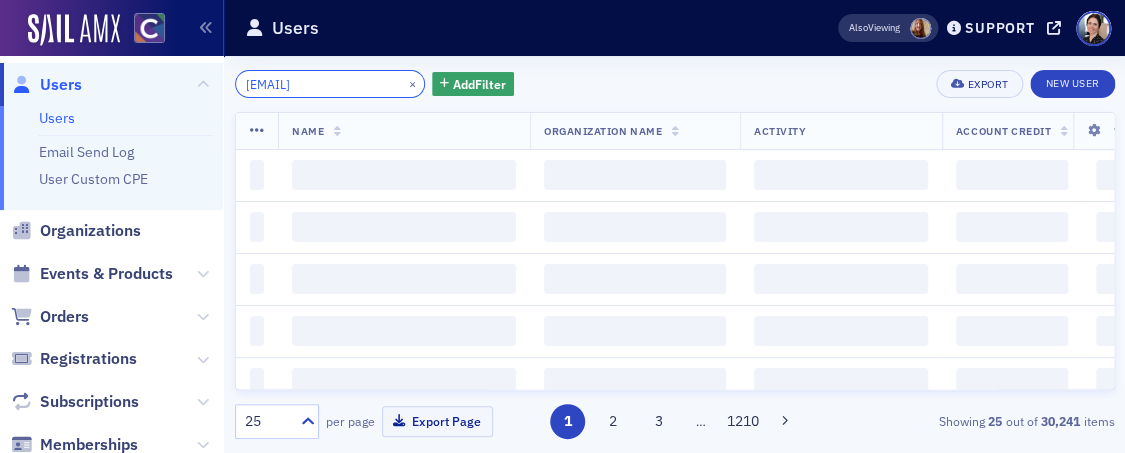 scroll, scrollTop: 0, scrollLeft: 16, axis: horizontal 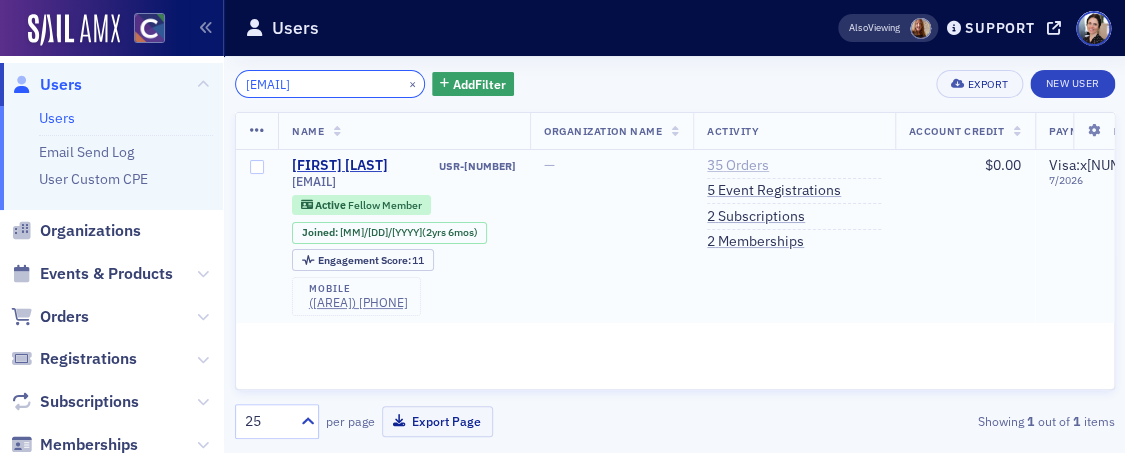 type on "[EMAIL]" 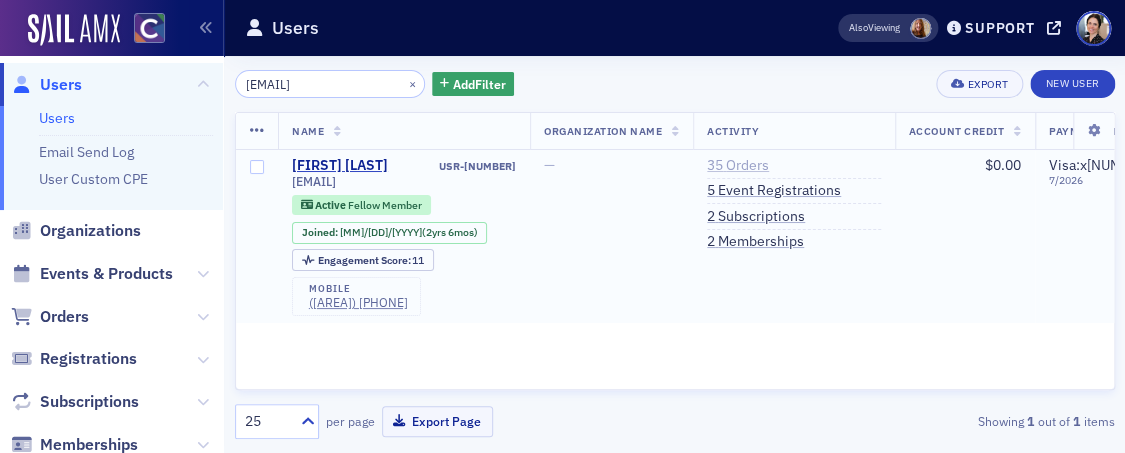 click on "35   Orders" 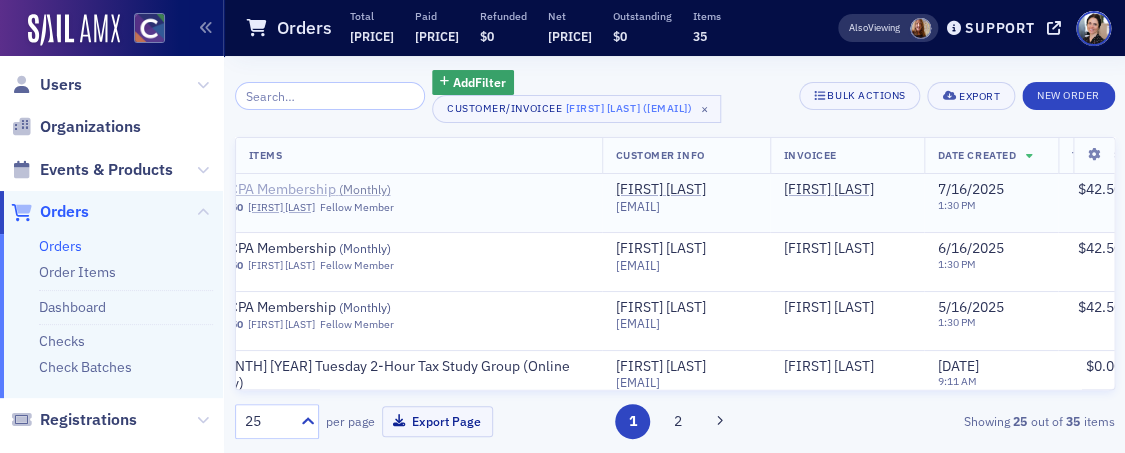 scroll, scrollTop: 0, scrollLeft: 271, axis: horizontal 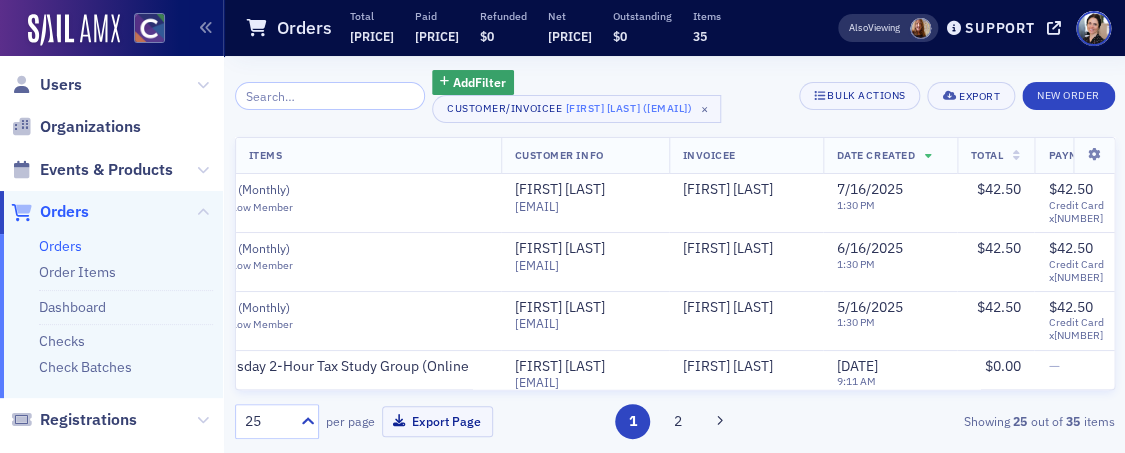 drag, startPoint x: 73, startPoint y: 83, endPoint x: 106, endPoint y: 82, distance: 33.01515 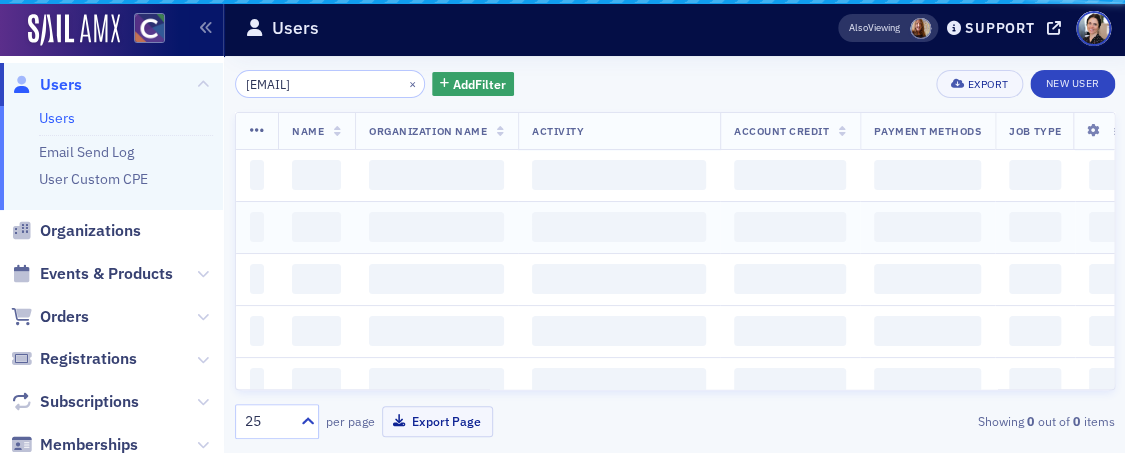 scroll, scrollTop: 0, scrollLeft: 16, axis: horizontal 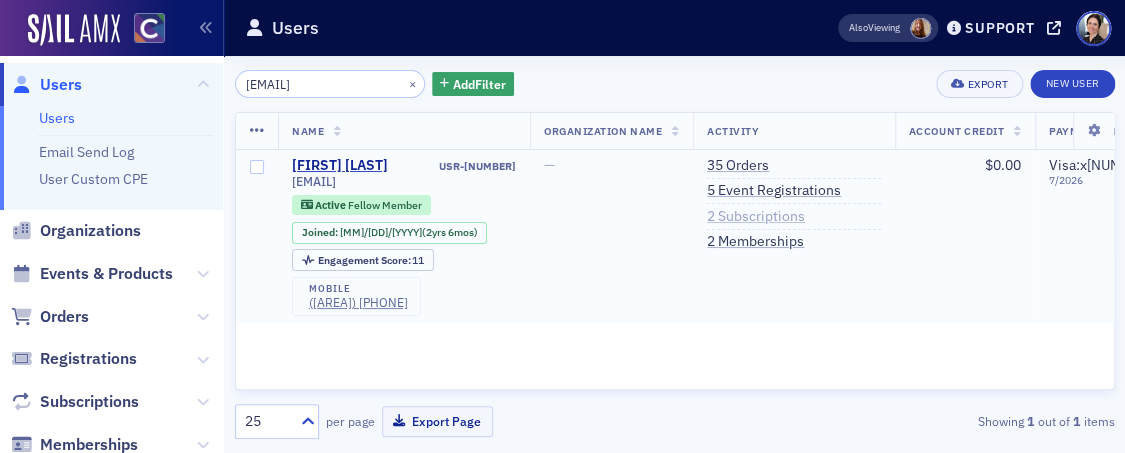 click on "2   Subscriptions" 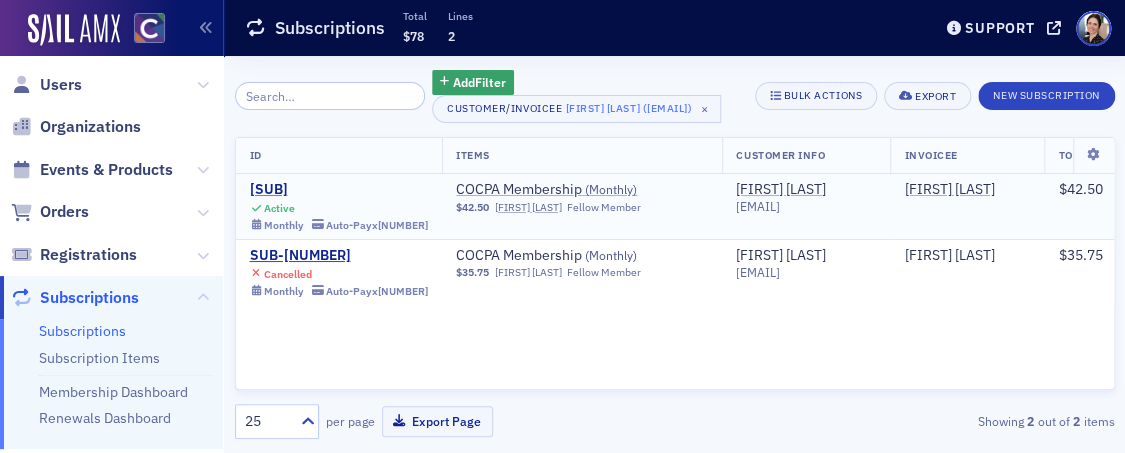 click on "[SUB]" 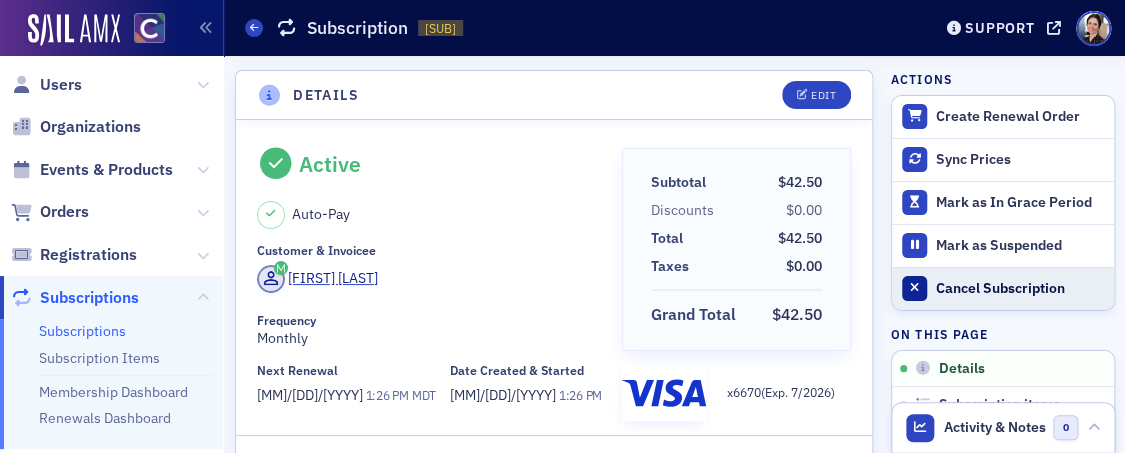 click on "Cancel Subscription" 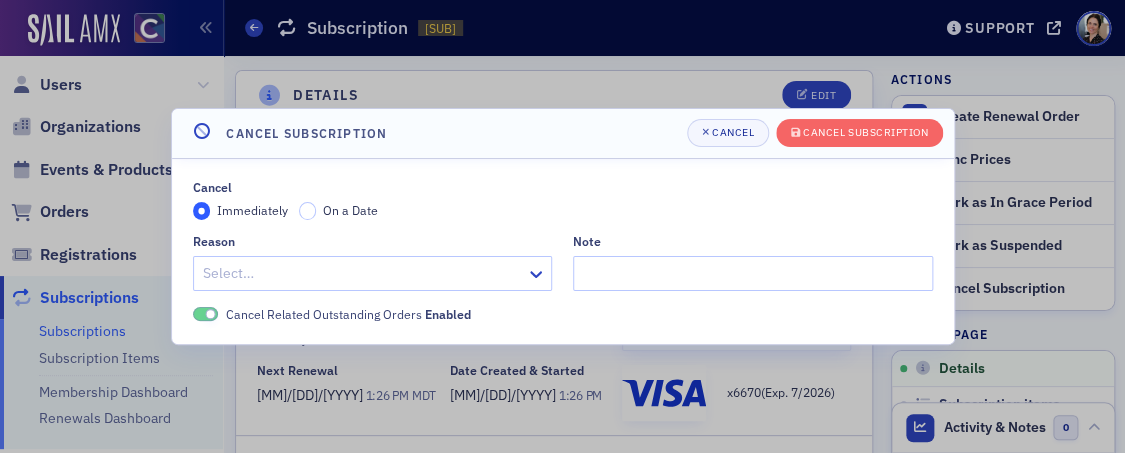 click at bounding box center (363, 273) 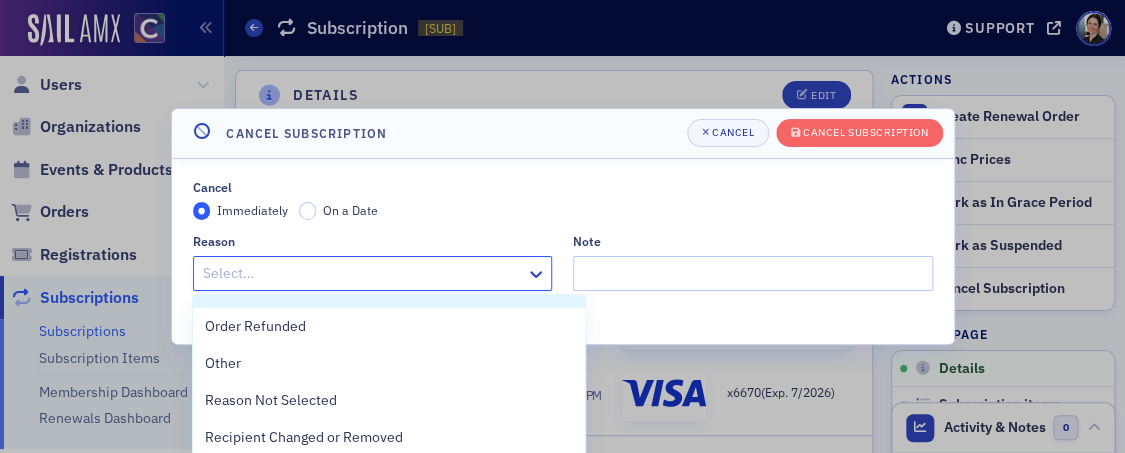 scroll, scrollTop: 835, scrollLeft: 0, axis: vertical 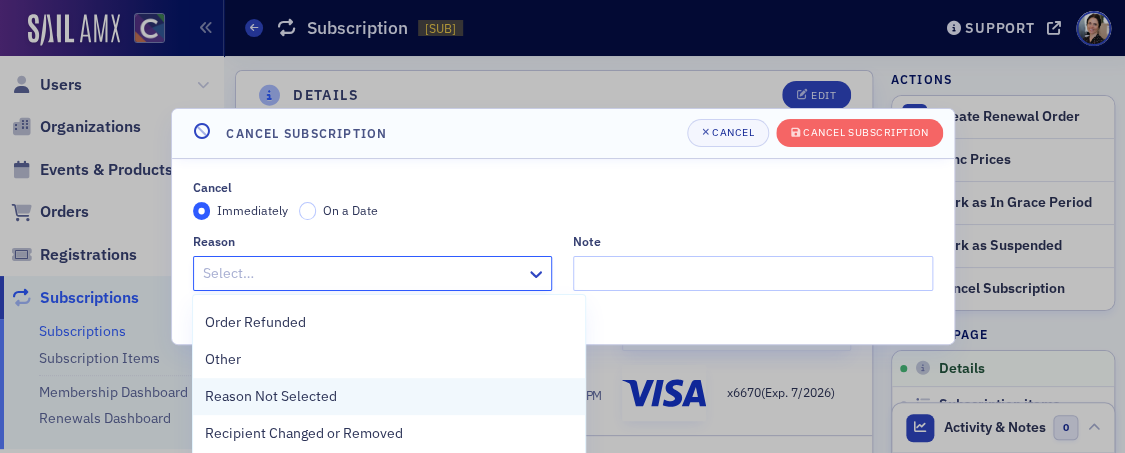 click on "Reason Not Selected" at bounding box center [271, 396] 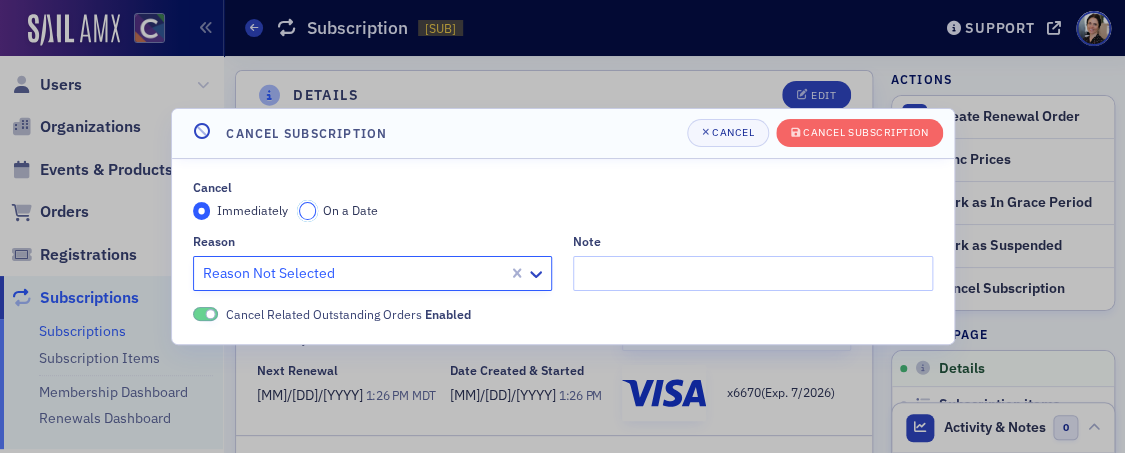 click on "On a Date" at bounding box center [308, 211] 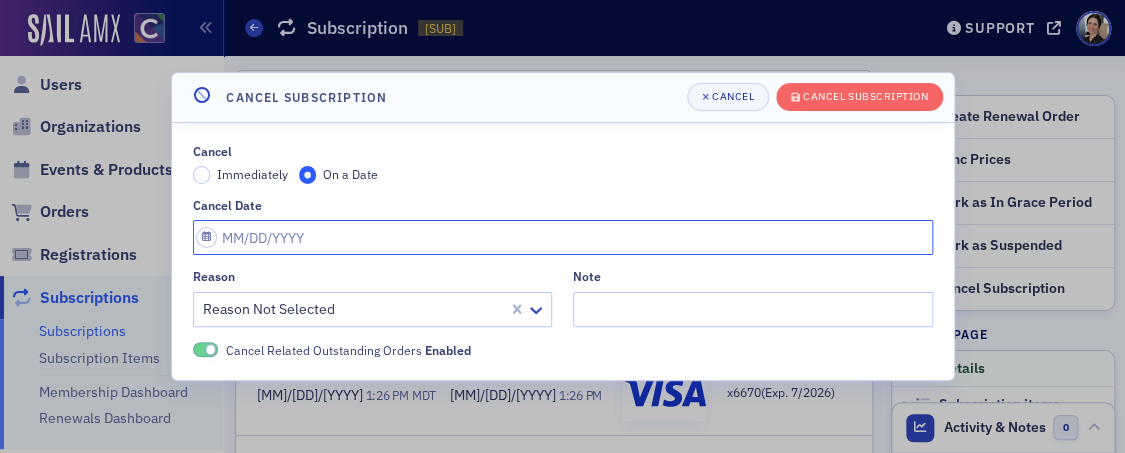 click on "Cancel Date" at bounding box center [563, 237] 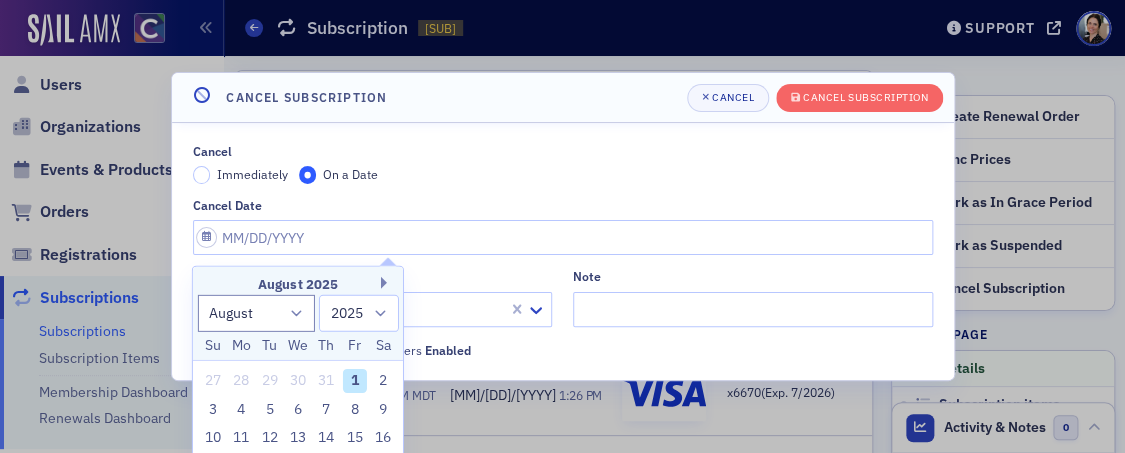 drag, startPoint x: 386, startPoint y: 439, endPoint x: 328, endPoint y: 420, distance: 61.03278 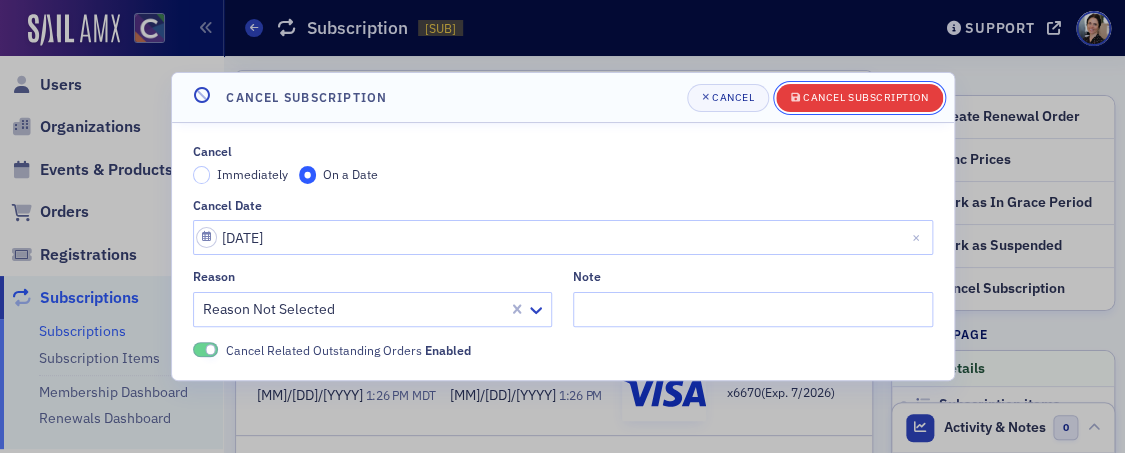 click on "Cancel Subscription" at bounding box center [865, 97] 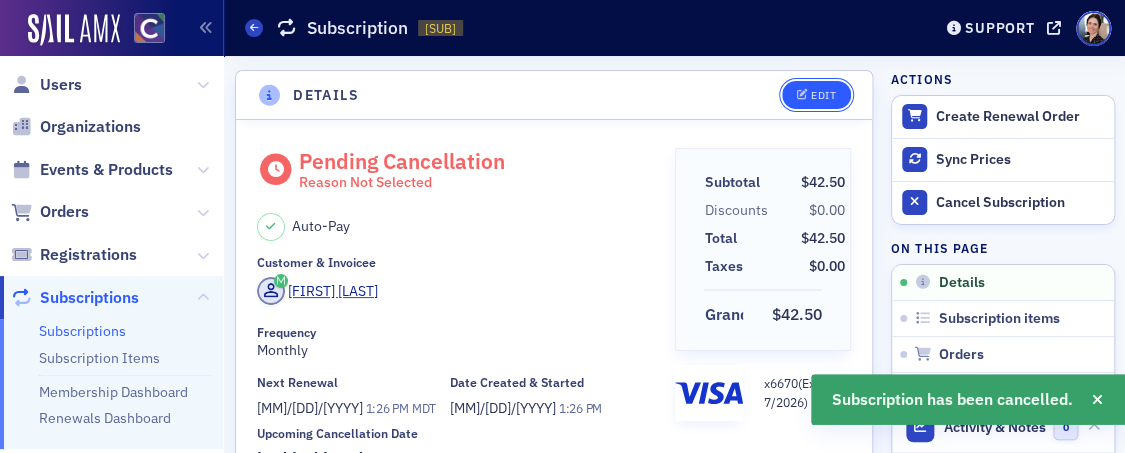 click on "Edit" 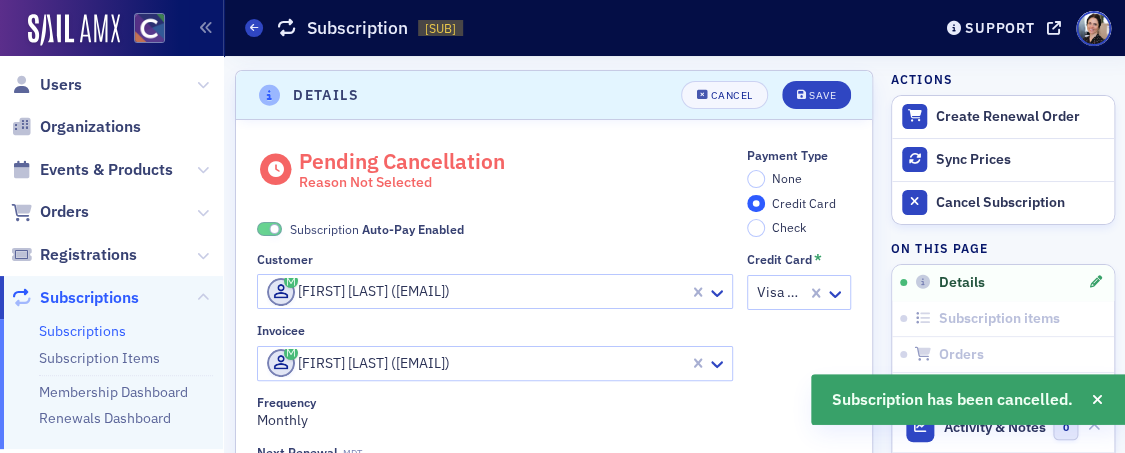 scroll, scrollTop: 3, scrollLeft: 0, axis: vertical 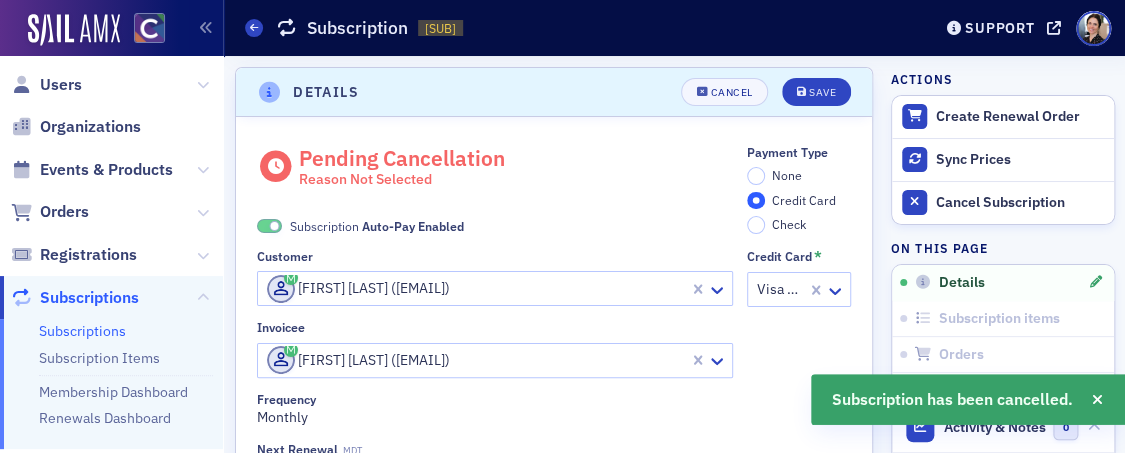 click 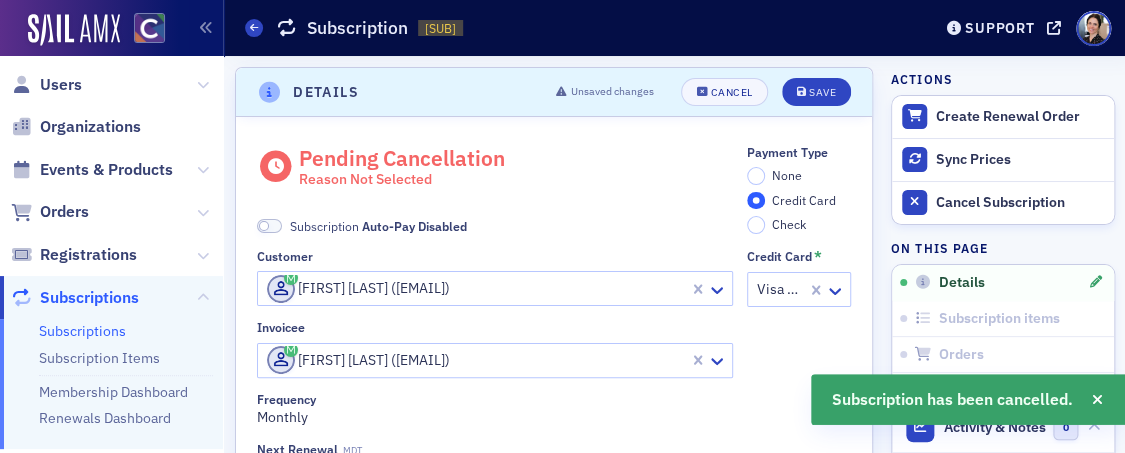 drag, startPoint x: 773, startPoint y: 174, endPoint x: 813, endPoint y: 134, distance: 56.568542 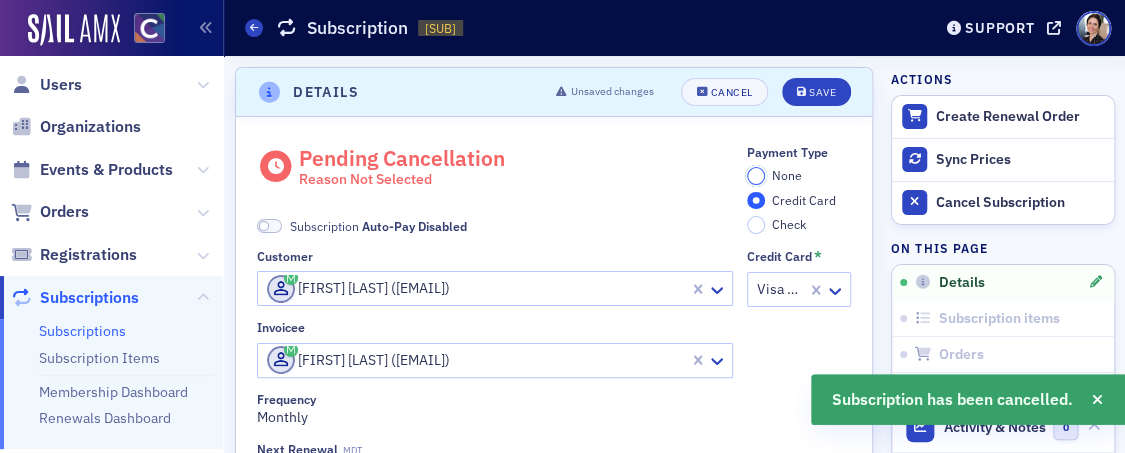 click on "None" 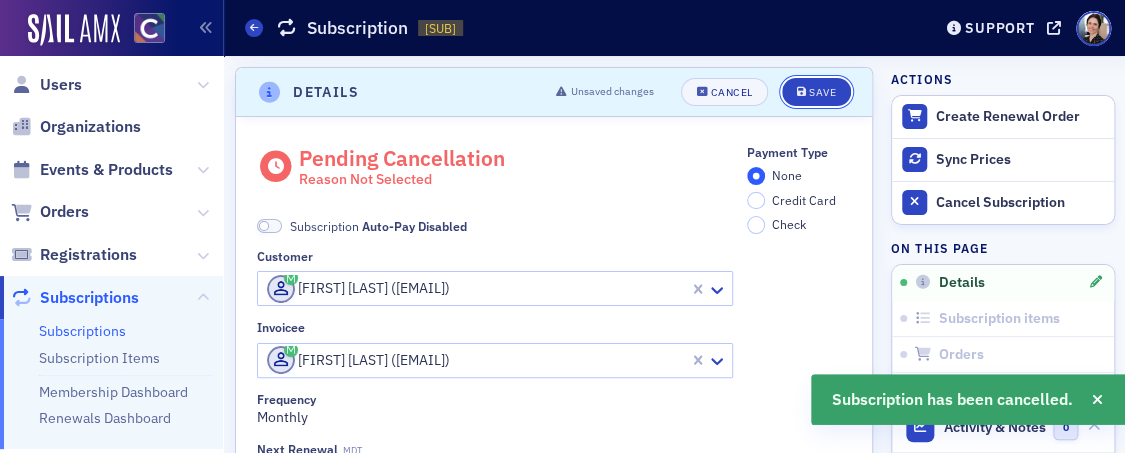 drag, startPoint x: 824, startPoint y: 100, endPoint x: 576, endPoint y: 153, distance: 253.60008 